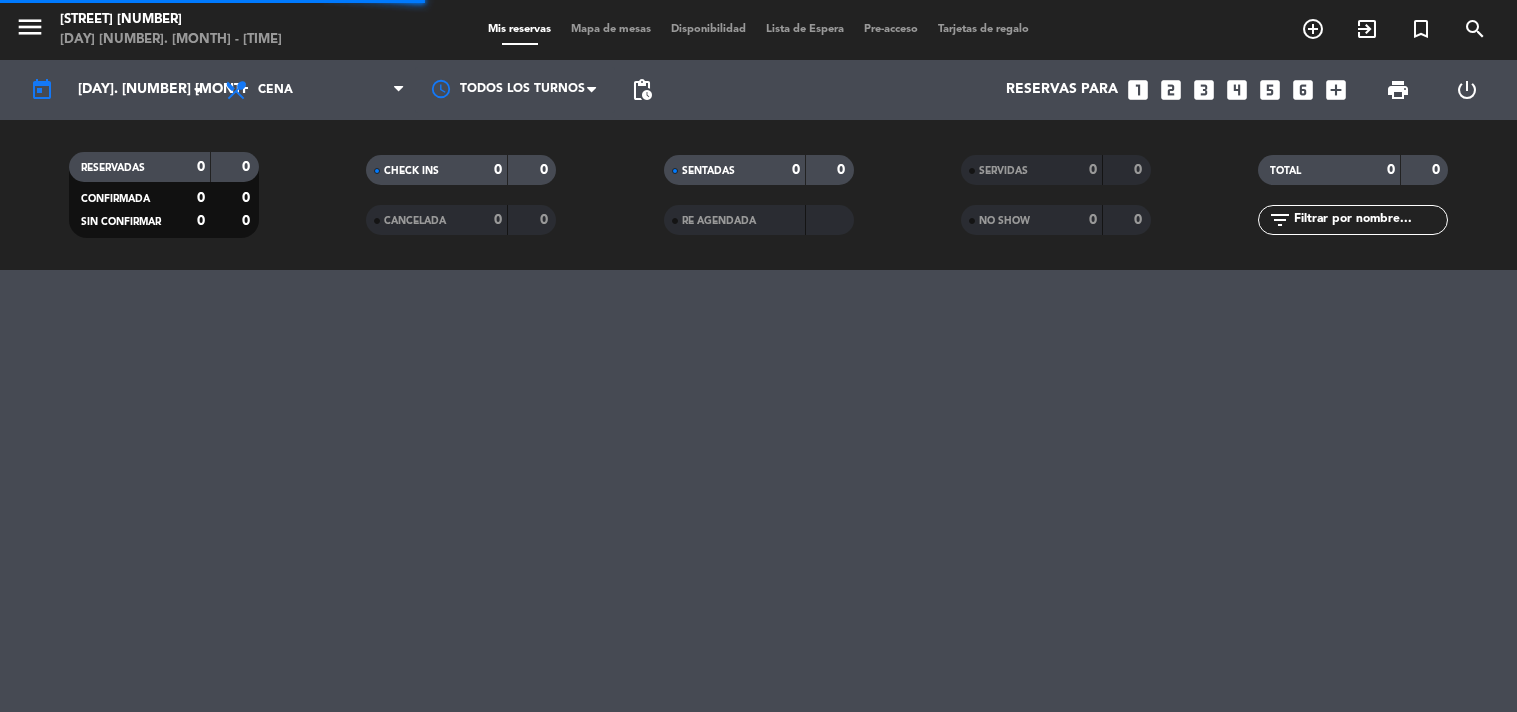 scroll, scrollTop: 0, scrollLeft: 0, axis: both 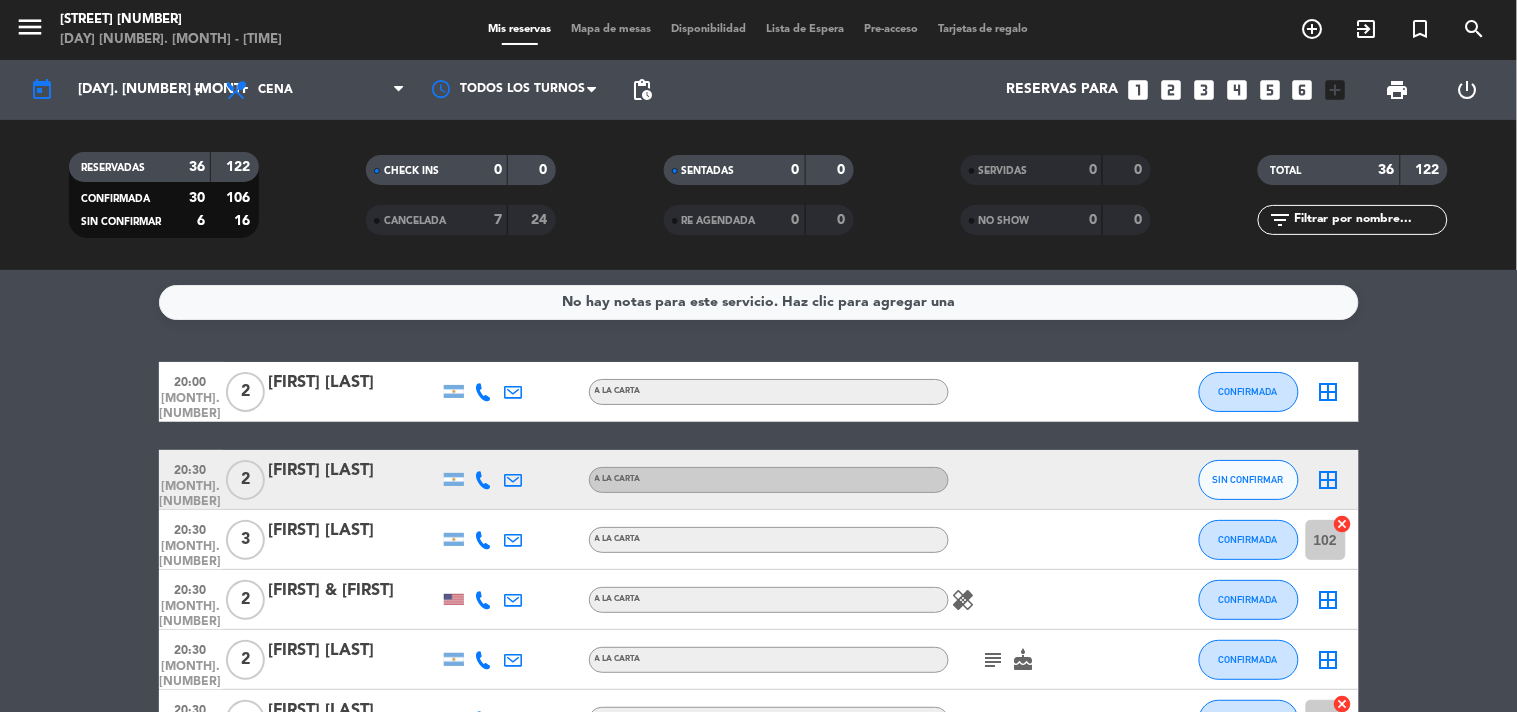click 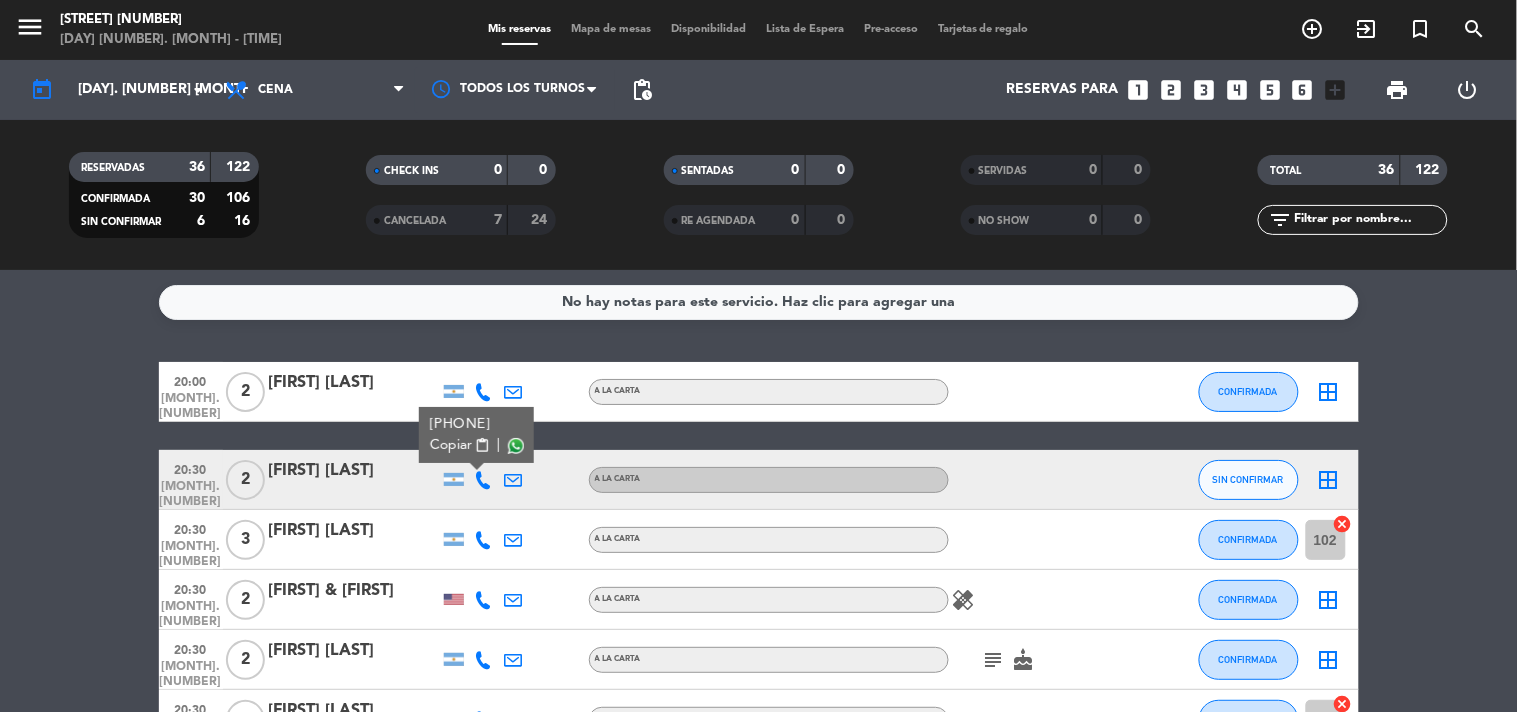 click on "Copiar" at bounding box center [450, 445] 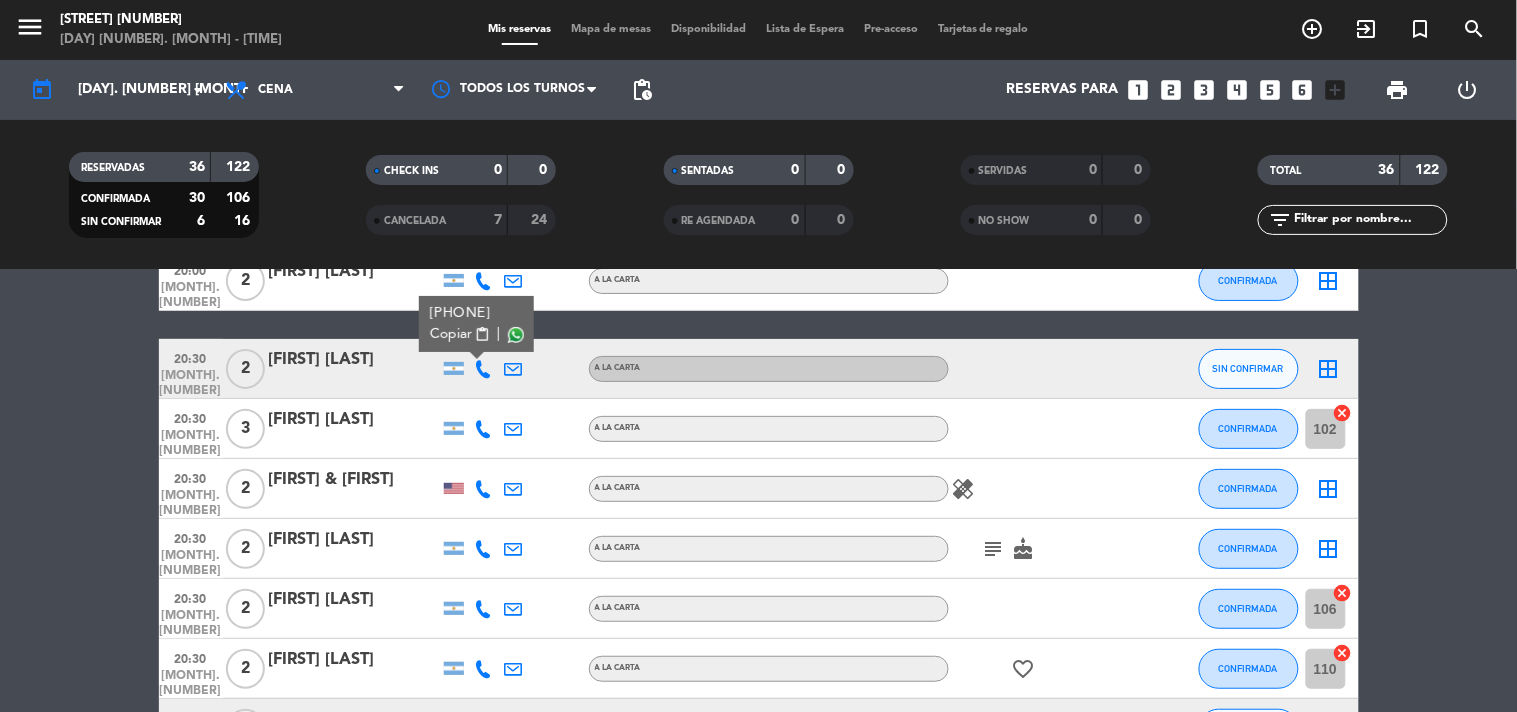 scroll, scrollTop: 0, scrollLeft: 0, axis: both 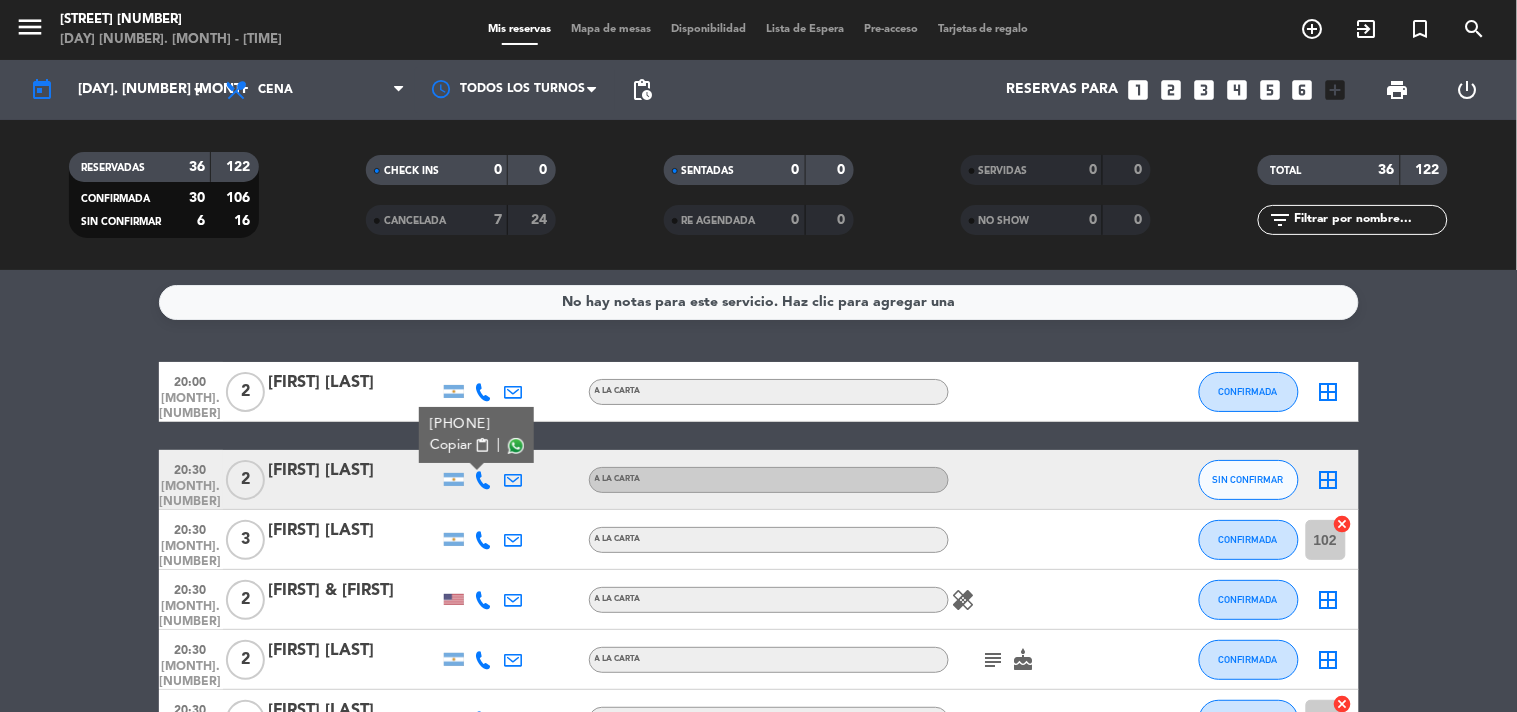 click on "[TIME] [MONTH] [NUMBER] [NUMBER] [FIRST] [LAST] A LA CARTA CONFIRMADA border_all [TIME] [MONTH] [NUMBER] [NUMBER] [FIRST] [LAST] +[PHONE] Copiar content_paste | A LA CARTA SIN CONFIRMAR border_all [TIME] [MONTH] [NUMBER] [NUMBER] [FIRST] [LAST] A LA CARTA CONFIRMADA [NUMBER] cancel [TIME] [MONTH] [NUMBER] [NUMBER] [FIRST] & [FIRST] A LA CARTA healing CONFIRMADA border_all [TIME] [MONTH] [NUMBER] [NUMBER] [FIRST] [LAST] A LA CARTA subject cake CONFIRMADA border_all [TIME] [MONTH] [NUMBER] [NUMBER] [FIRST] [LAST] A LA CARTA CONFIRMADA [NUMBER] cancel [TIME] [MONTH] [NUMBER] [NUMBER] [FIRST] [LAST] A LA CARTA favorite_border CONFIRMADA [NUMBER] cancel [TIME] [MONTH] [NUMBER] [NUMBER] [FIRST] [LAST] A LA CARTA SIN CONFIRMAR border_all [TIME] [MONTH] [NUMBER] [NUMBER] [FIRST] [LAST] A LA CARTA CONFIRMADA border_all [TIME] [MONTH] [NUMBER] [NUMBER] [FIRST] [LAST] 1 Visita A LA CARTA SIN CONFIRMAR border_all [TIME] [MONTH] [NUMBER] [NUMBER] [FIRST] [LAST] headset_mic Sin menú asignado subject CONFIRMADA [NUMBER] cancel [TIME] [MONTH] [NUMBER] [NUMBER] [FIRST] [LAST] headset_mic [NUMBER]" 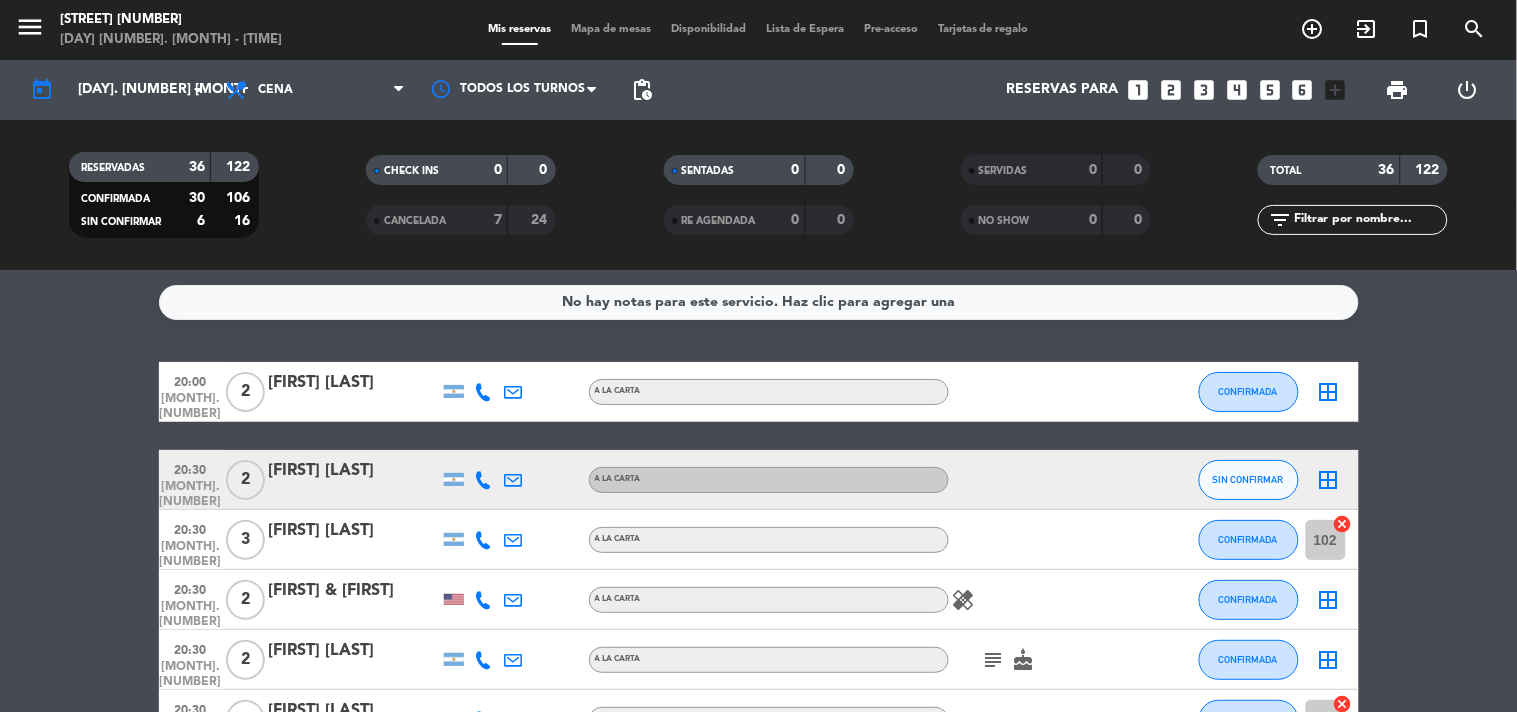 click on "[TIME] [MONTH] [NUMBER] [NUMBER] [FIRST] [LAST] A LA CARTA CONFIRMADA border_all [TIME] [MONTH] [NUMBER] [NUMBER] [FIRST] [LAST] +[PHONE] Copiar content_paste | A LA CARTA SIN CONFIRMAR border_all [TIME] [MONTH] [NUMBER] [NUMBER] [FIRST] [LAST] A LA CARTA CONFIRMADA [NUMBER] cancel [TIME] [MONTH] [NUMBER] [NUMBER] [FIRST] & [FIRST] A LA CARTA healing CONFIRMADA border_all [TIME] [MONTH] [NUMBER] [NUMBER] [FIRST] [LAST] A LA CARTA subject cake CONFIRMADA border_all [TIME] [MONTH] [NUMBER] [NUMBER] [FIRST] [LAST] A LA CARTA CONFIRMADA [NUMBER] cancel [TIME] [MONTH] [NUMBER] [NUMBER] [FIRST] [LAST] A LA CARTA favorite_border CONFIRMADA [NUMBER] cancel [TIME] [MONTH] [NUMBER] [NUMBER] [FIRST] [LAST] A LA CARTA SIN CONFIRMAR border_all [TIME] [MONTH] [NUMBER] [NUMBER] [FIRST] [LAST] A LA CARTA CONFIRMADA border_all [TIME] [MONTH] [NUMBER] [NUMBER] [FIRST] [LAST] 1 Visita A LA CARTA SIN CONFIRMAR border_all [TIME] [MONTH] [NUMBER] [NUMBER] [FIRST] [LAST] headset_mic Sin menú asignado subject CONFIRMADA [NUMBER] cancel [TIME] [MONTH] [NUMBER] [NUMBER] [FIRST] [LAST] headset_mic [NUMBER]" 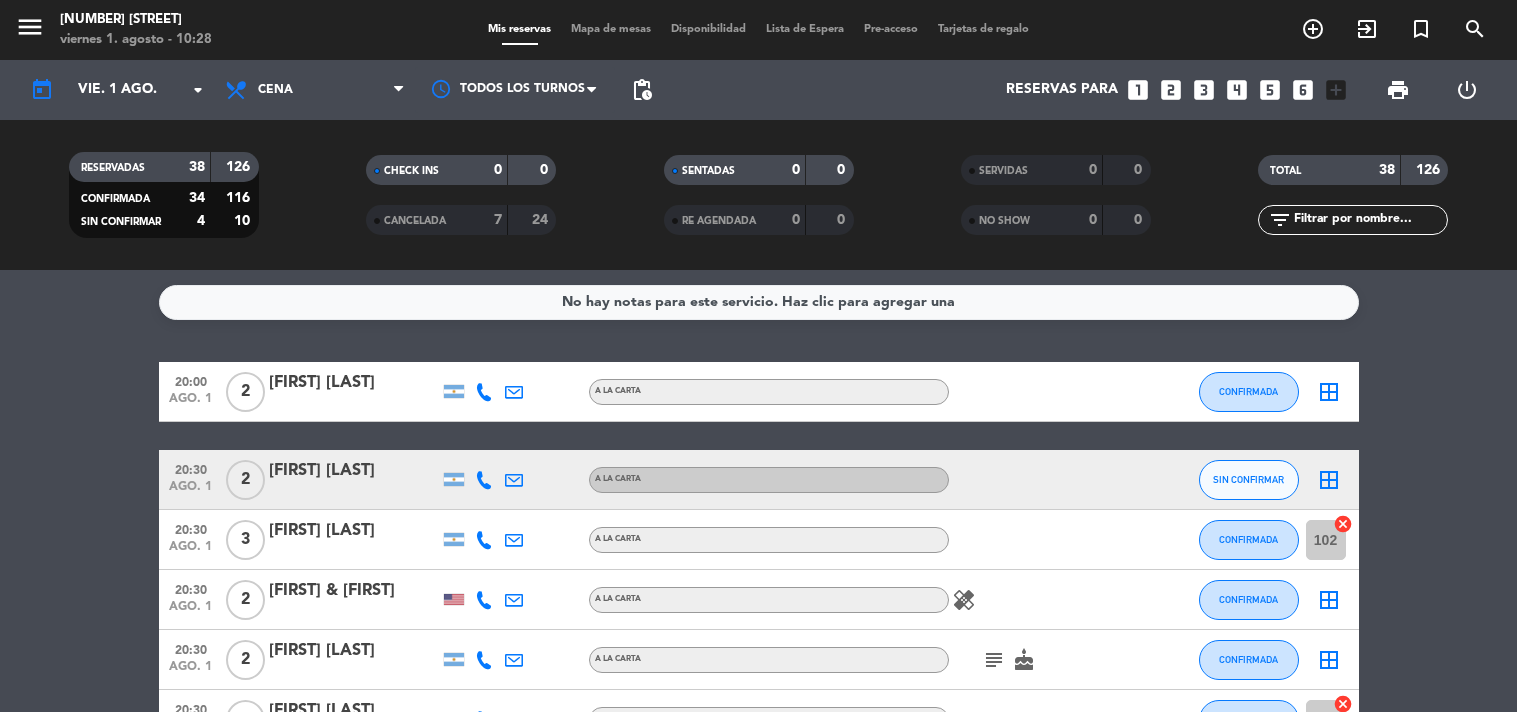 scroll, scrollTop: 0, scrollLeft: 0, axis: both 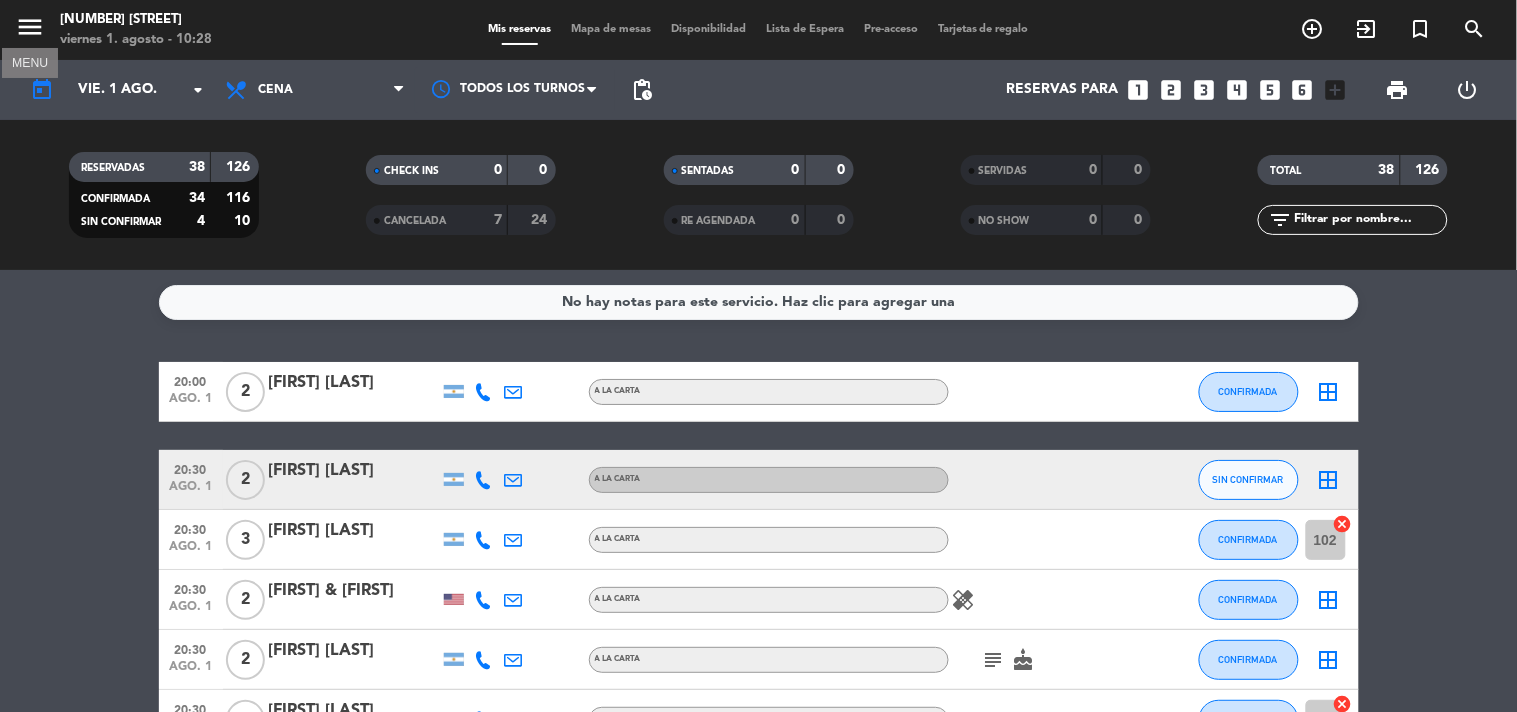 click on "menu" at bounding box center [30, 27] 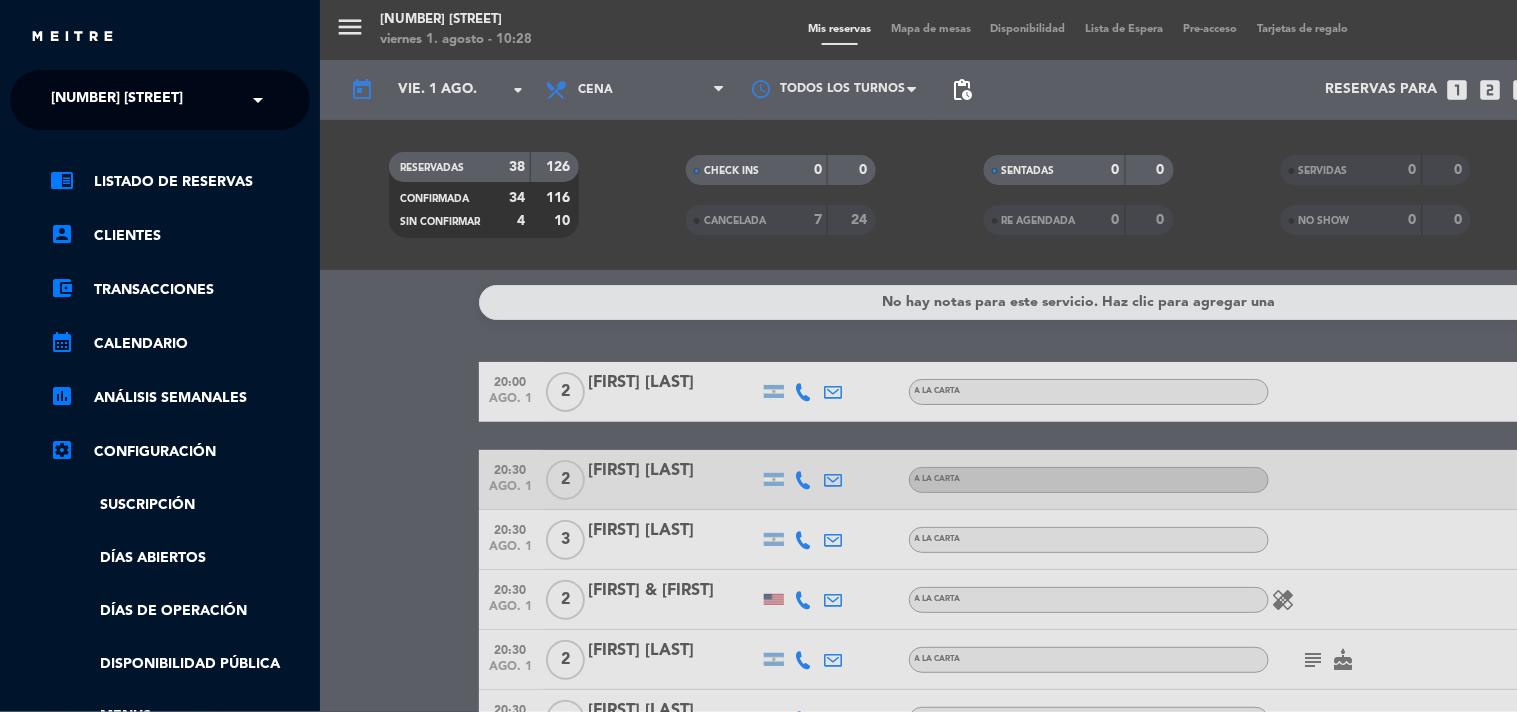 click on "[NUMBER] [STREET]" 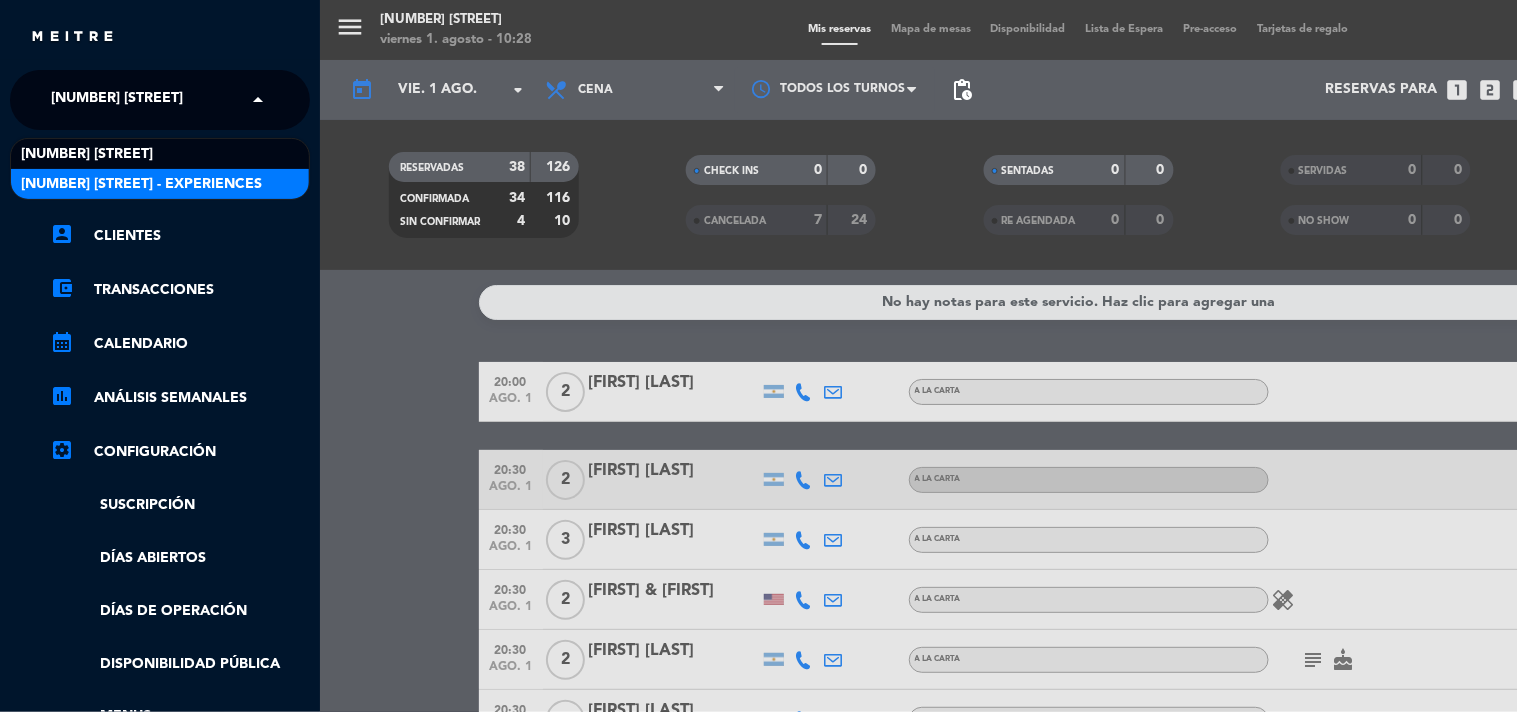 click on "[NUMBER] [STREET] - Experiences" at bounding box center (141, 184) 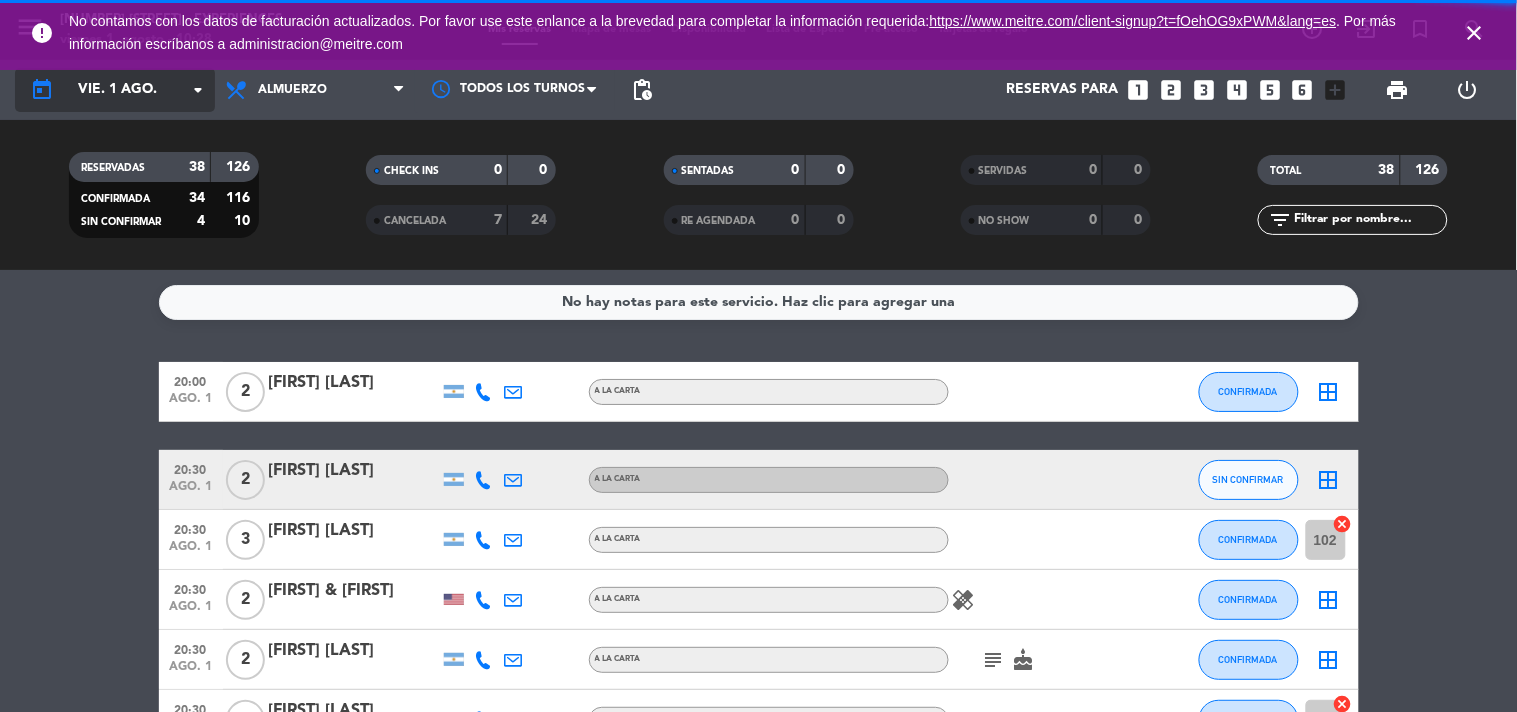 click on "vie. 1 ago." 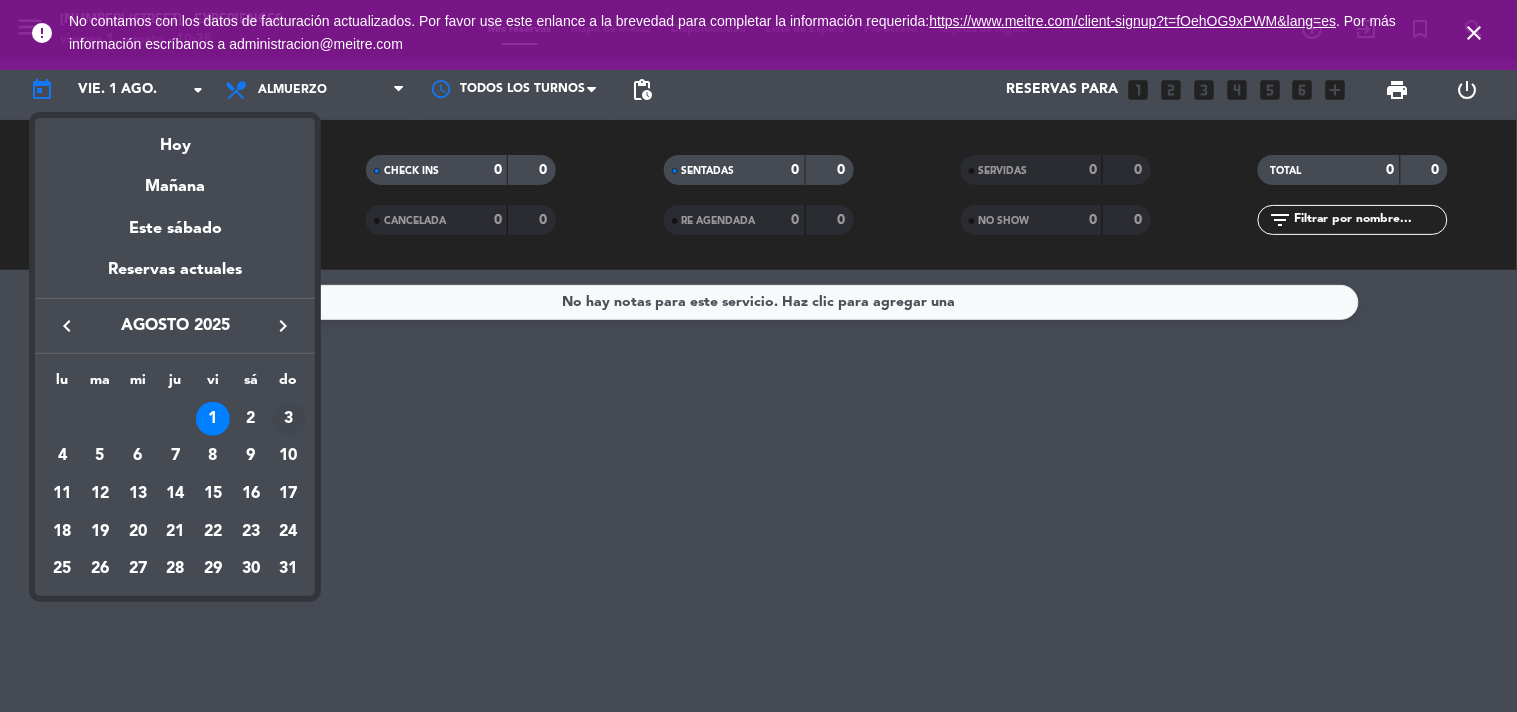 click on "3" at bounding box center [289, 419] 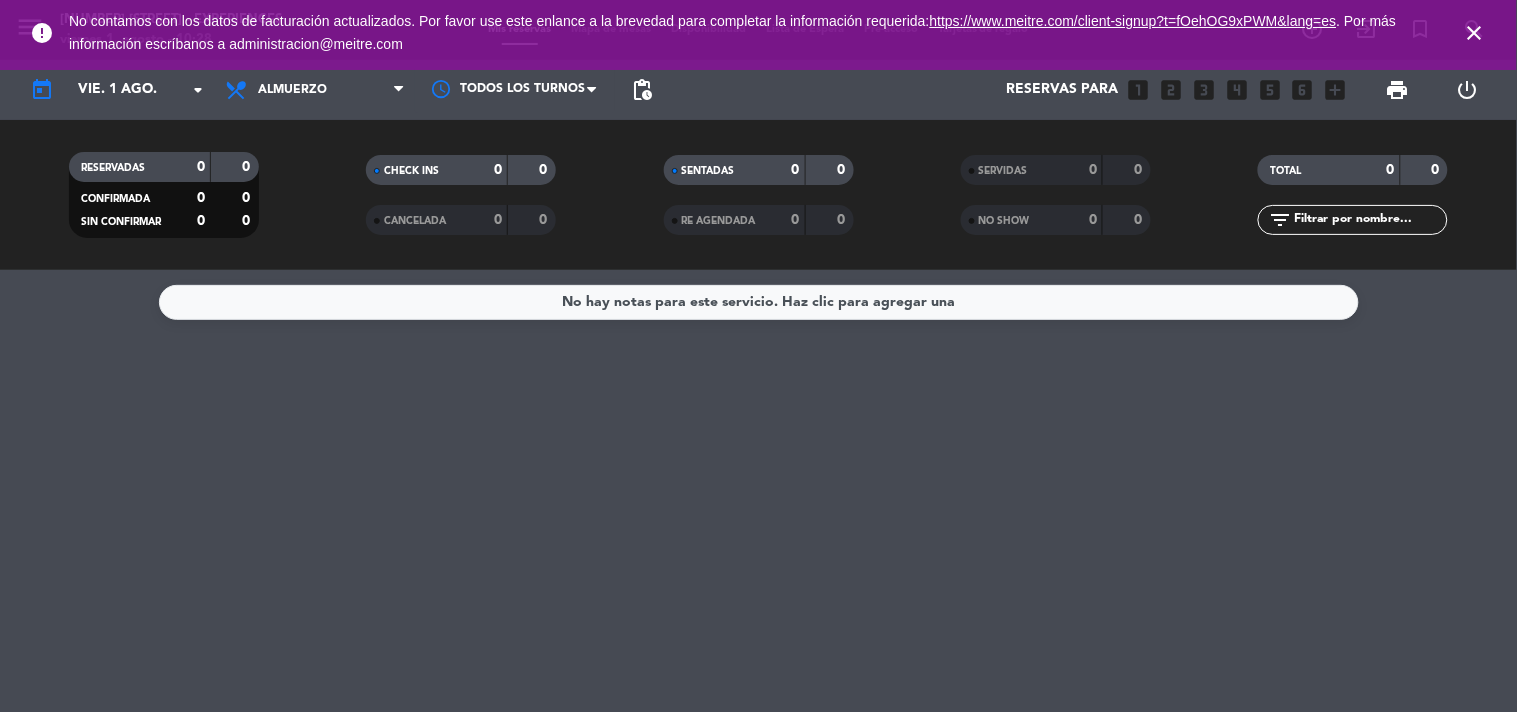 type on "dom. 3 ago." 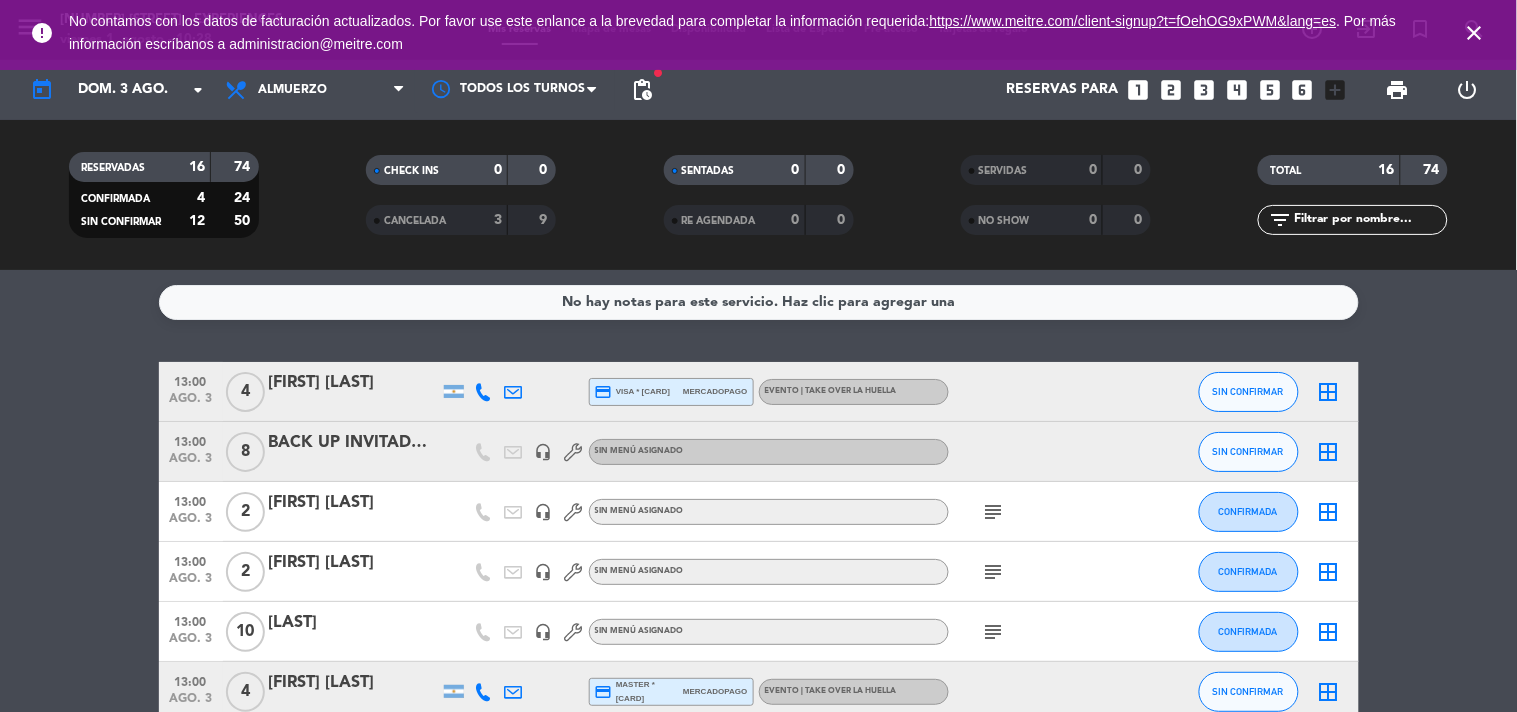 click 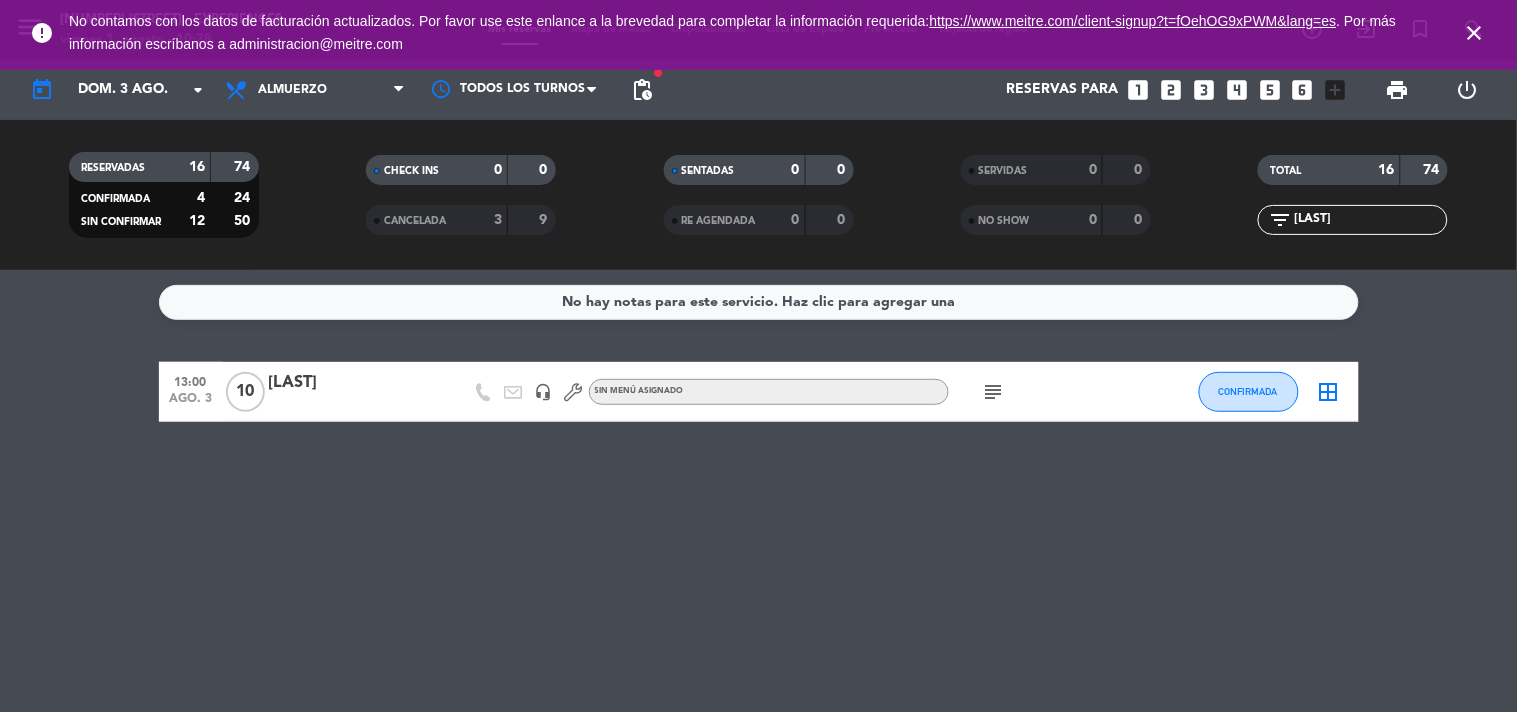 type on "[LAST]" 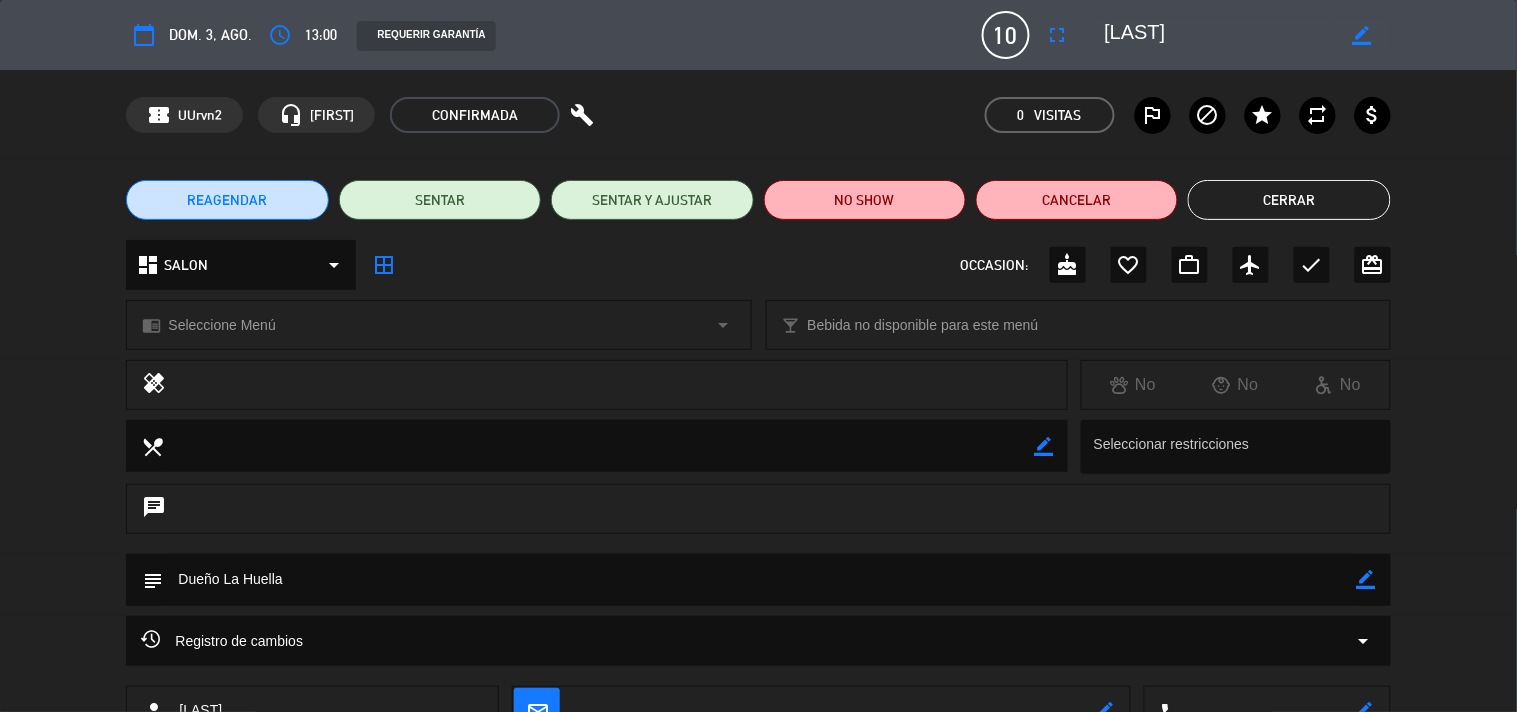 click on "subject                border_color" 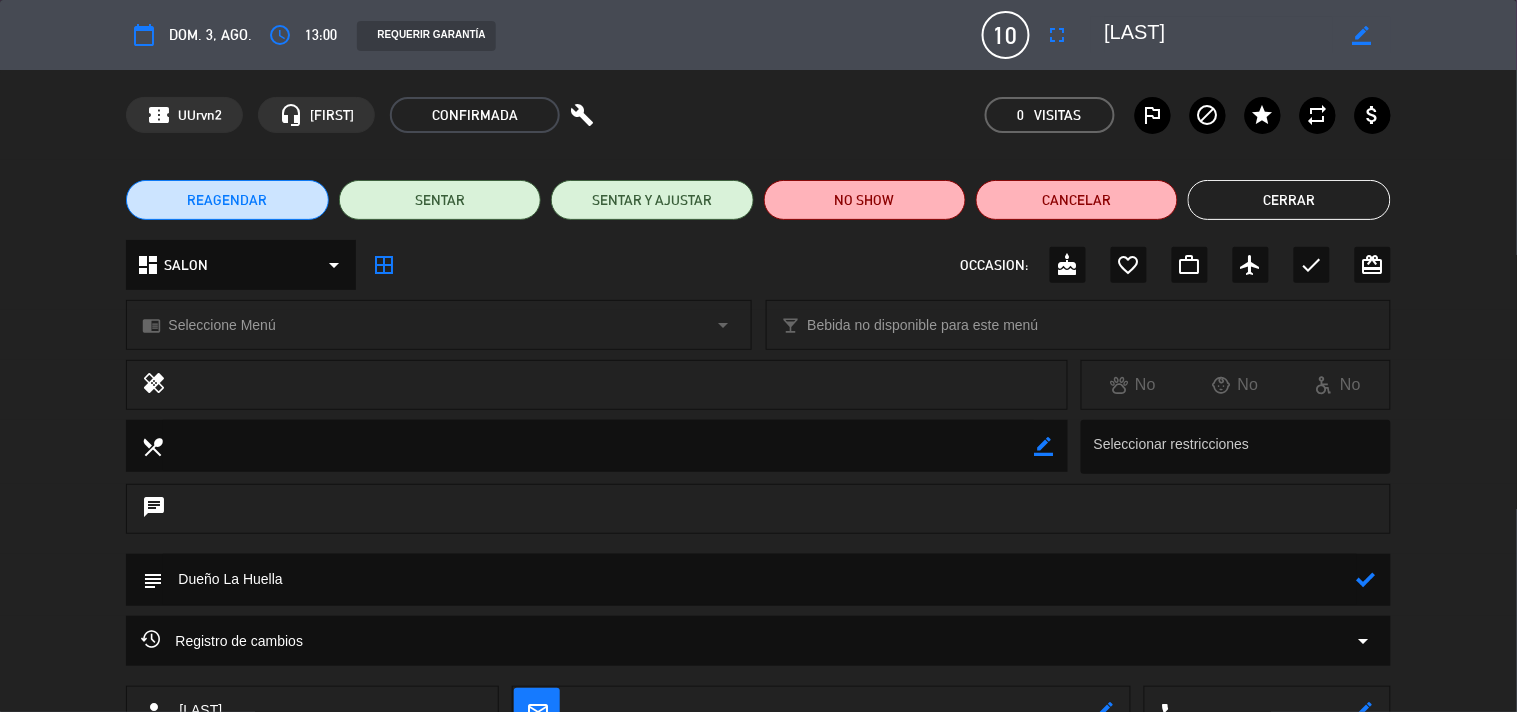 click 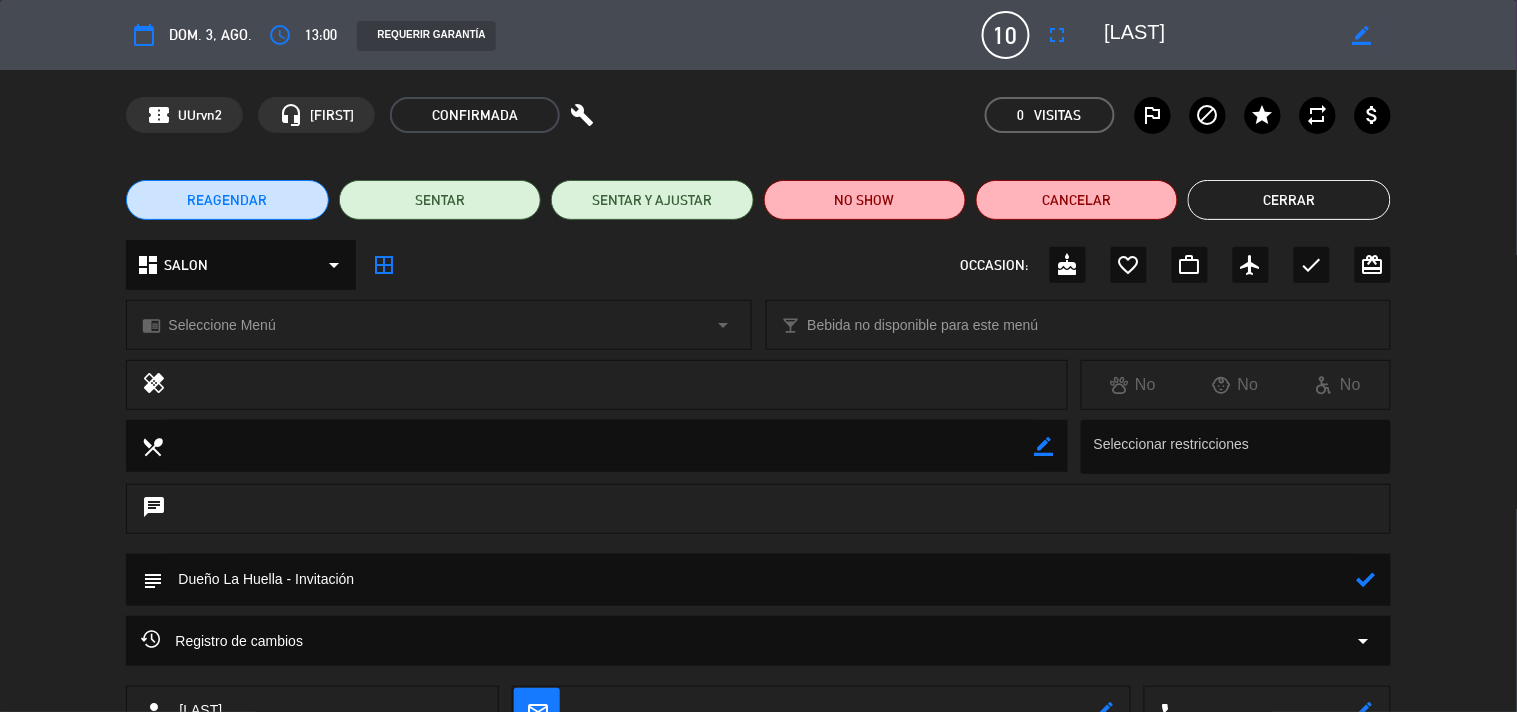 type on "Dueño La Huella - Invitación" 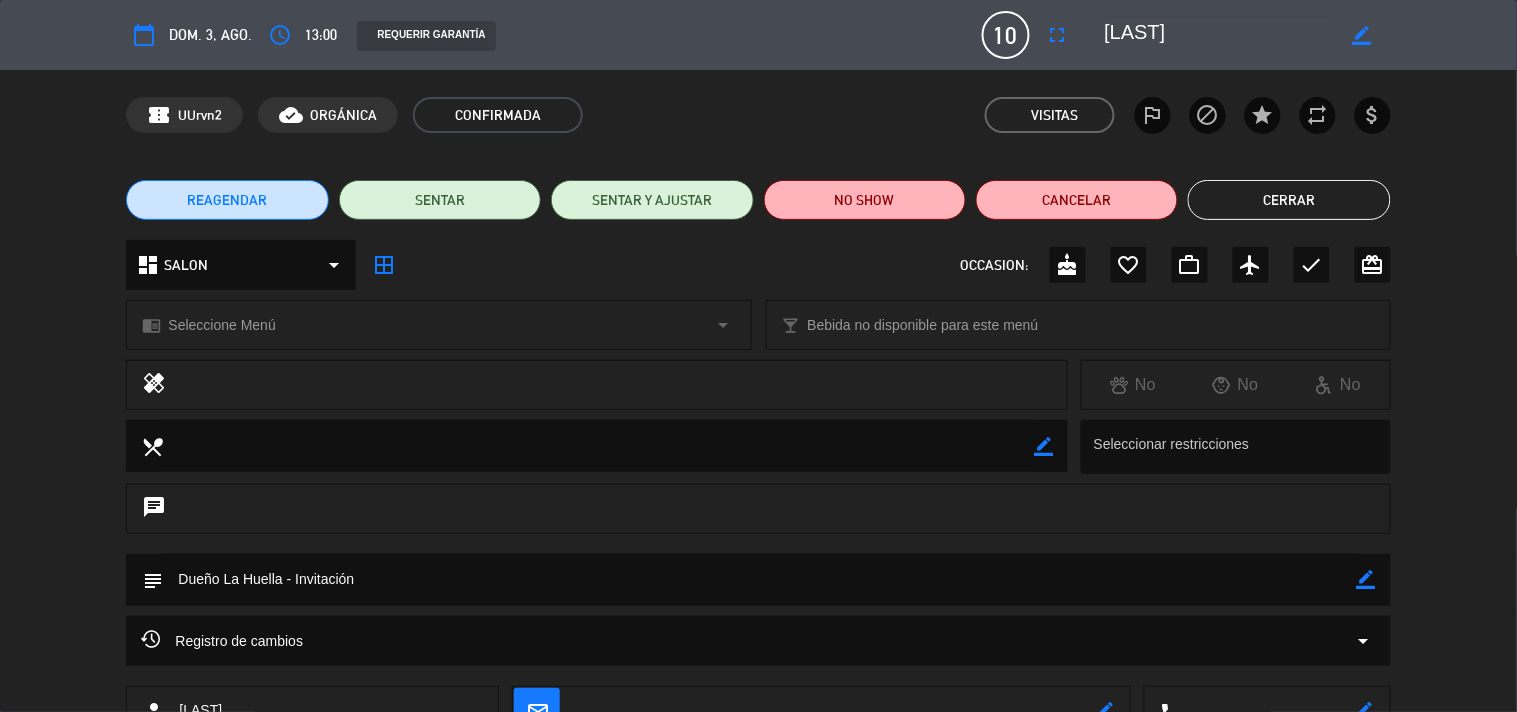 click on "Cerrar" 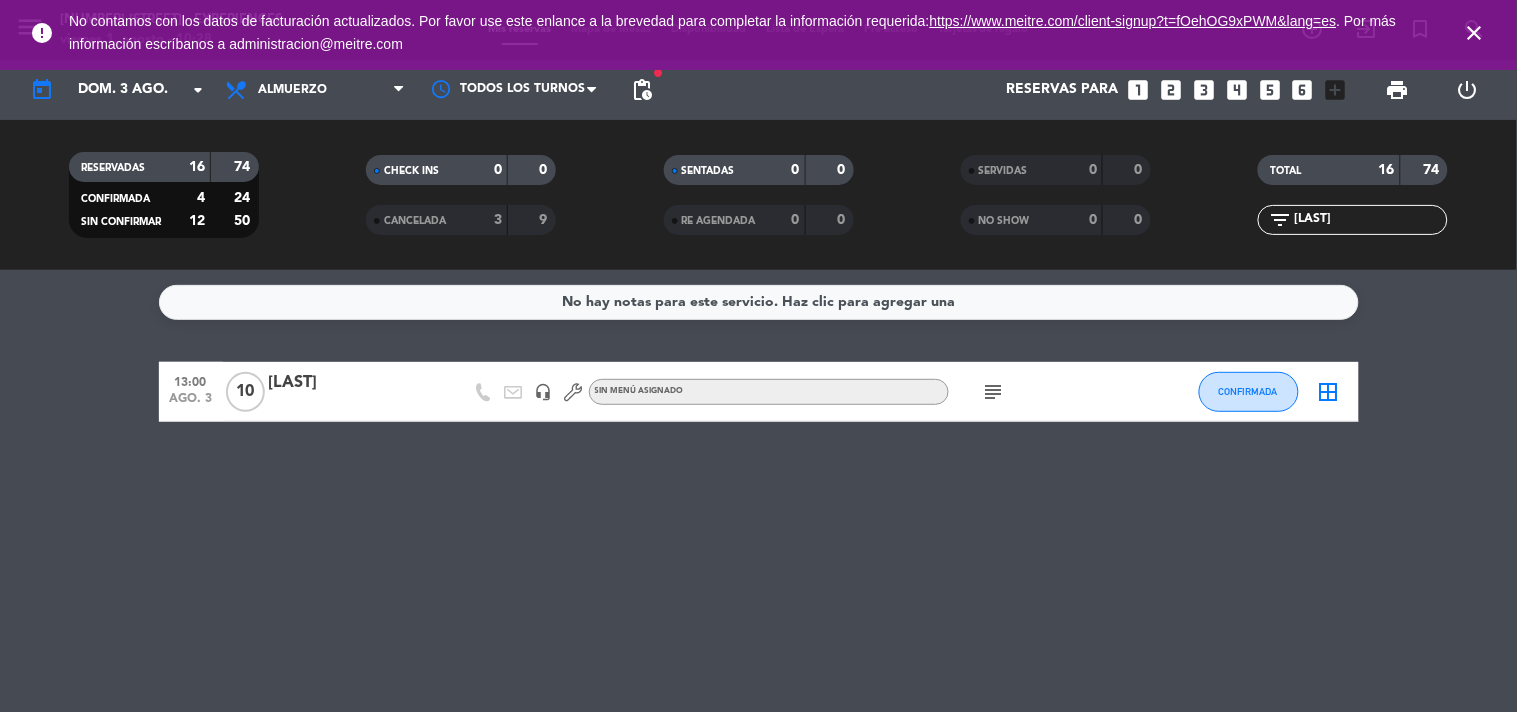 click on "TOTAL   16   74" 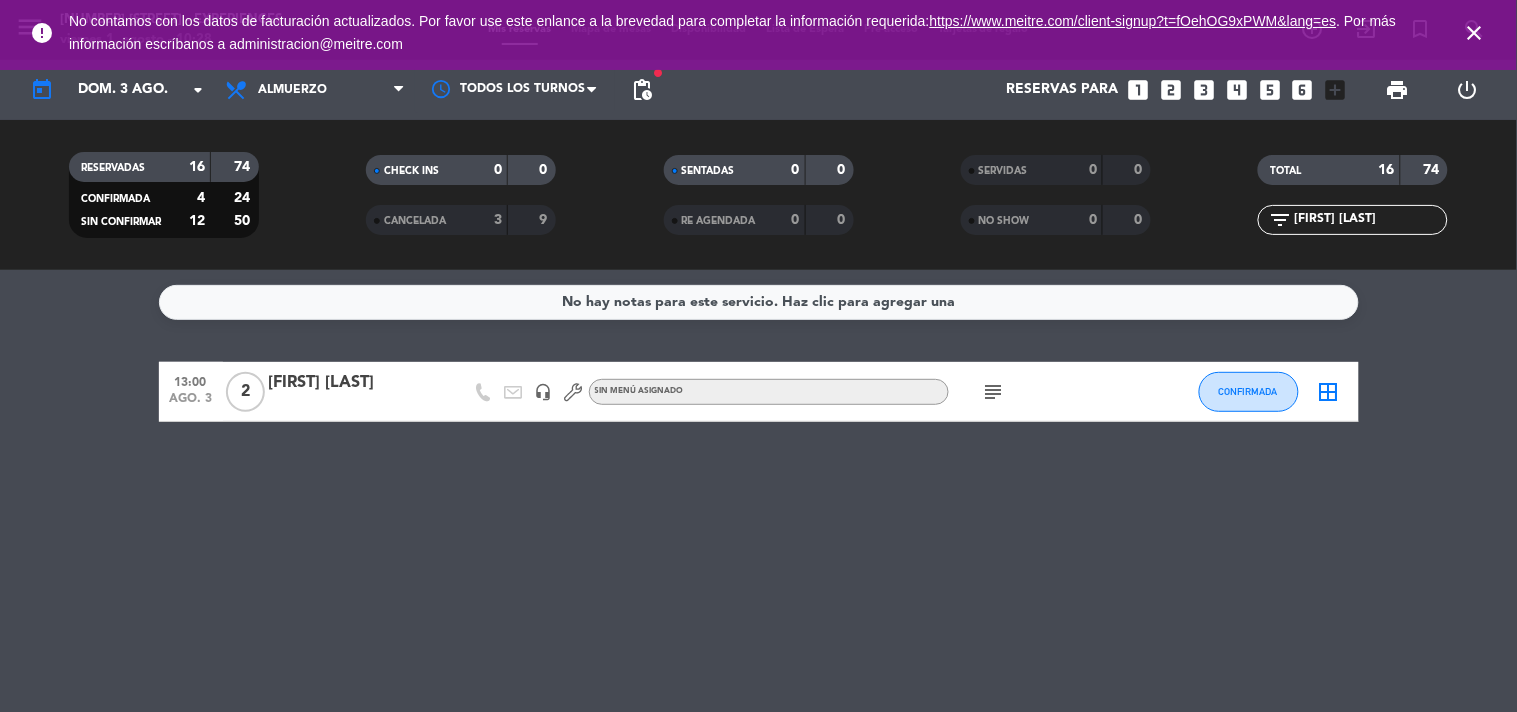 click on "subject" 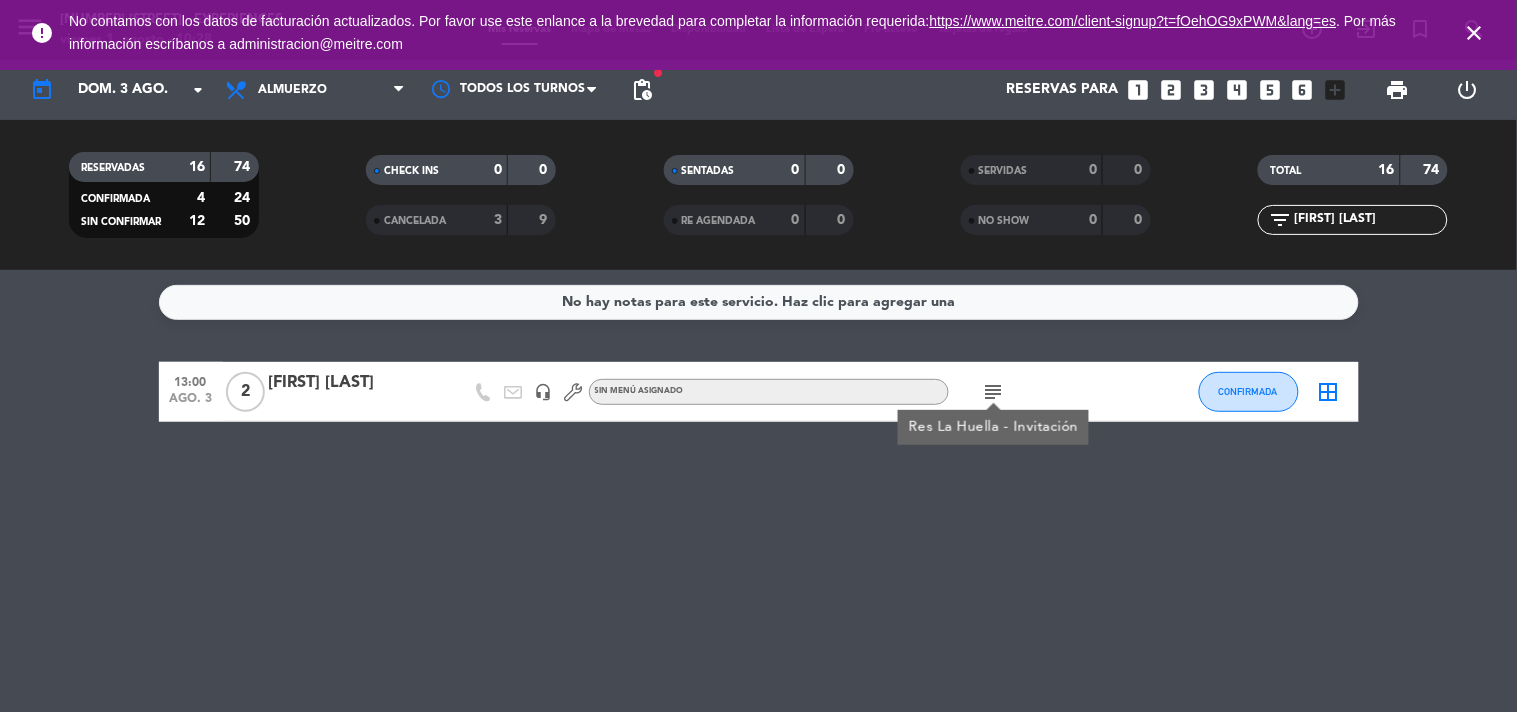 click on "[FIRST] [LAST]" 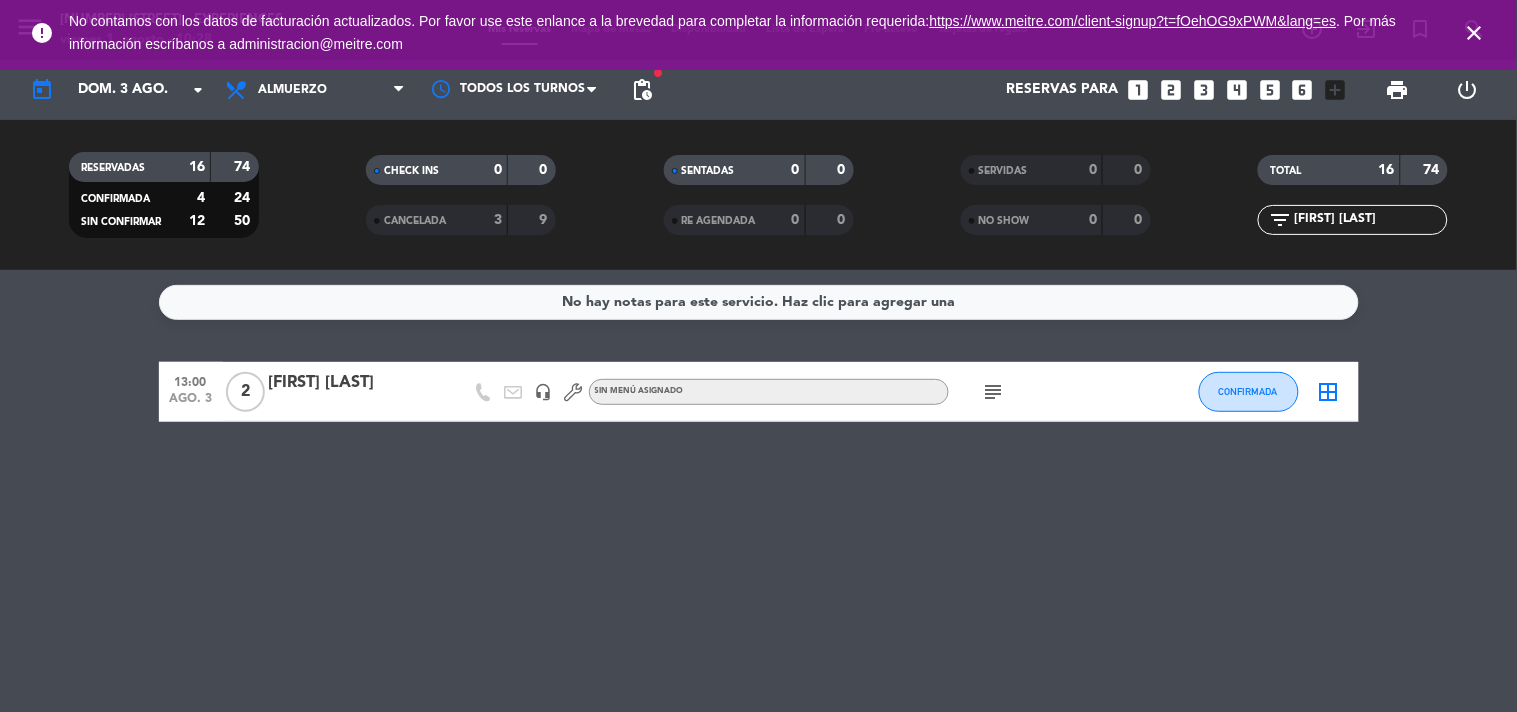click on "[FIRST] [LAST]" 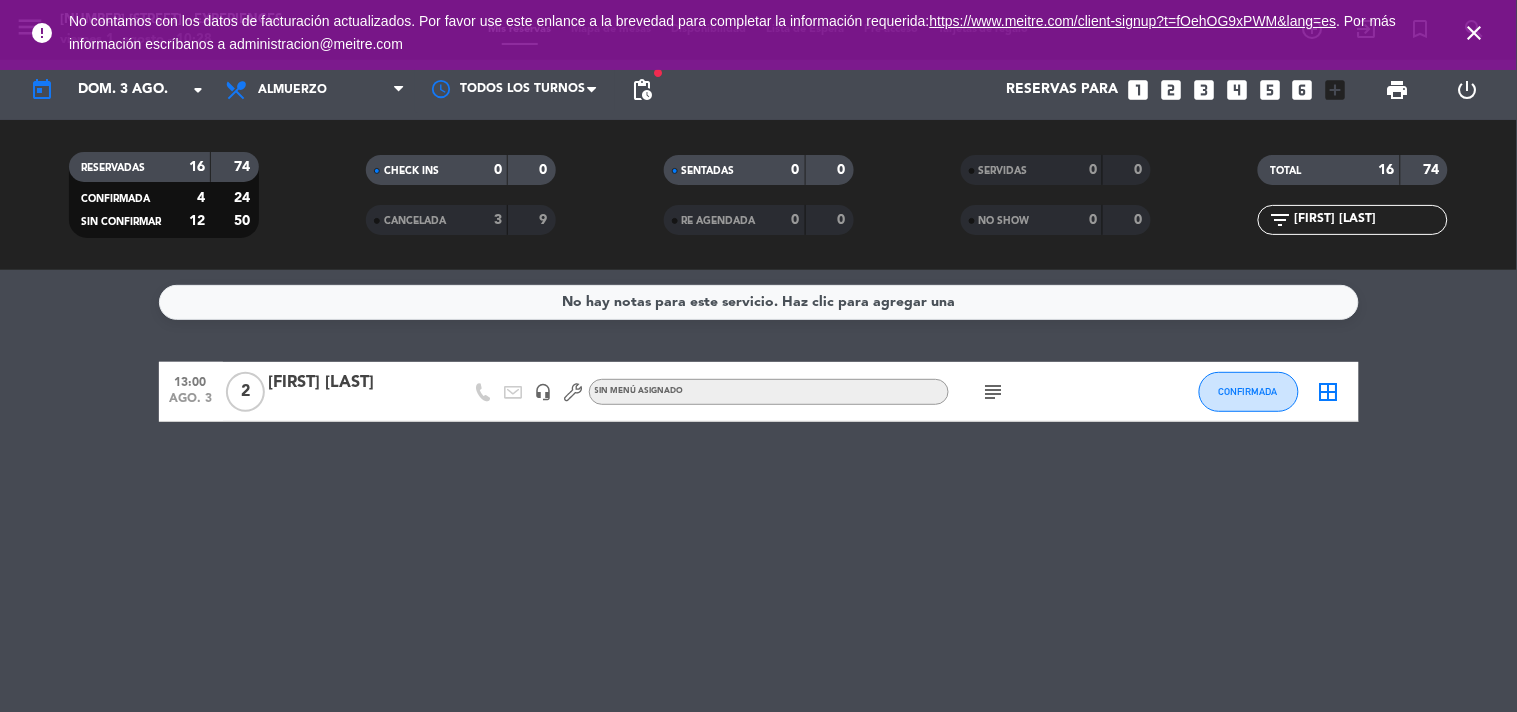 type on "[FIRST] [LAST]" 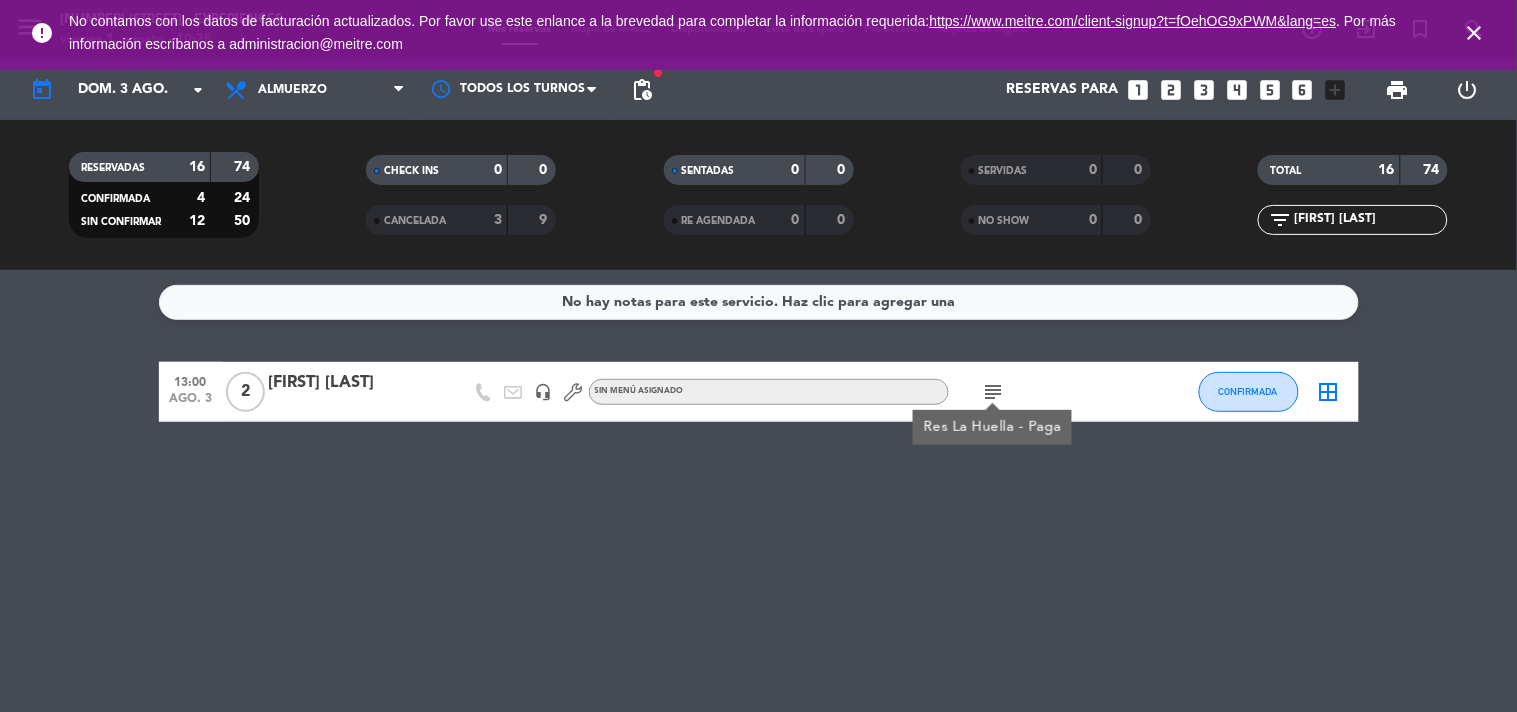 click 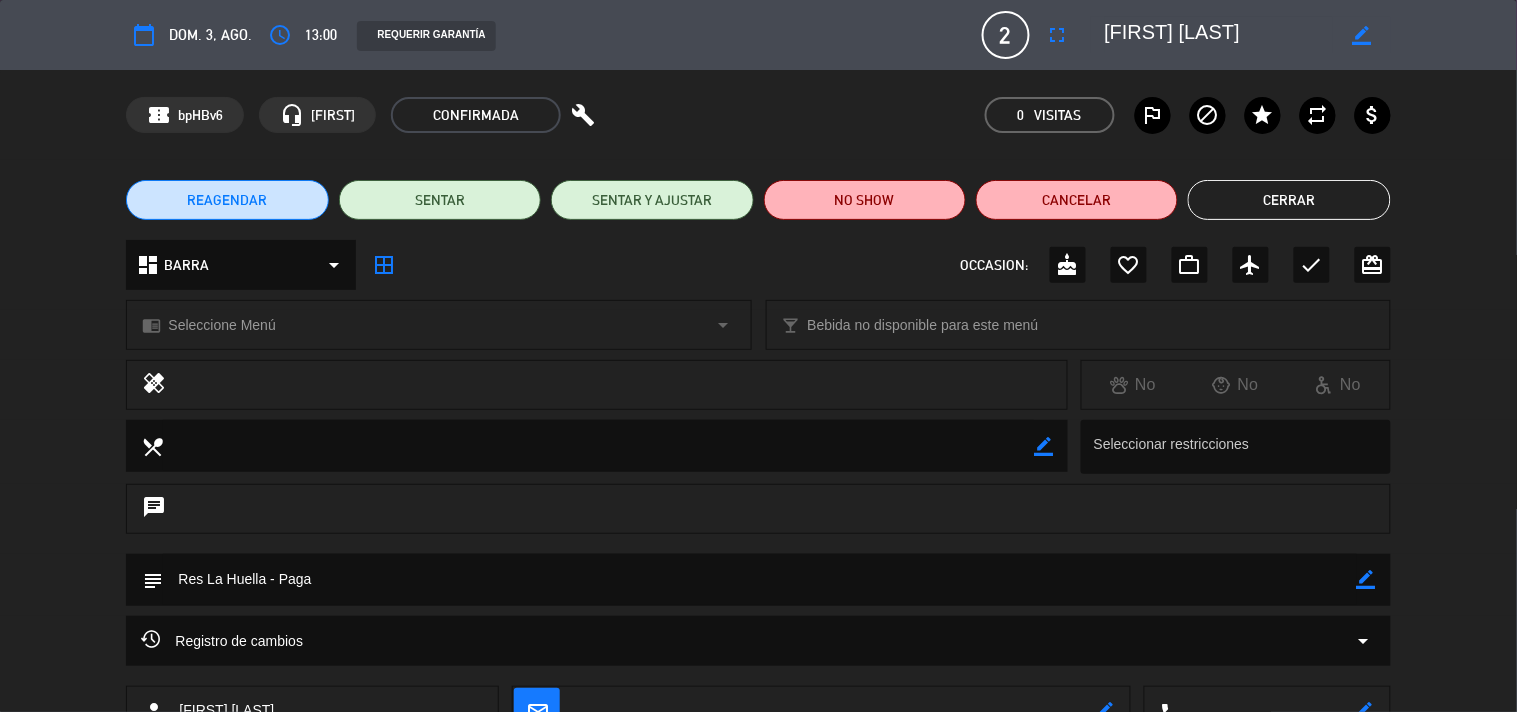 click on "border_color" 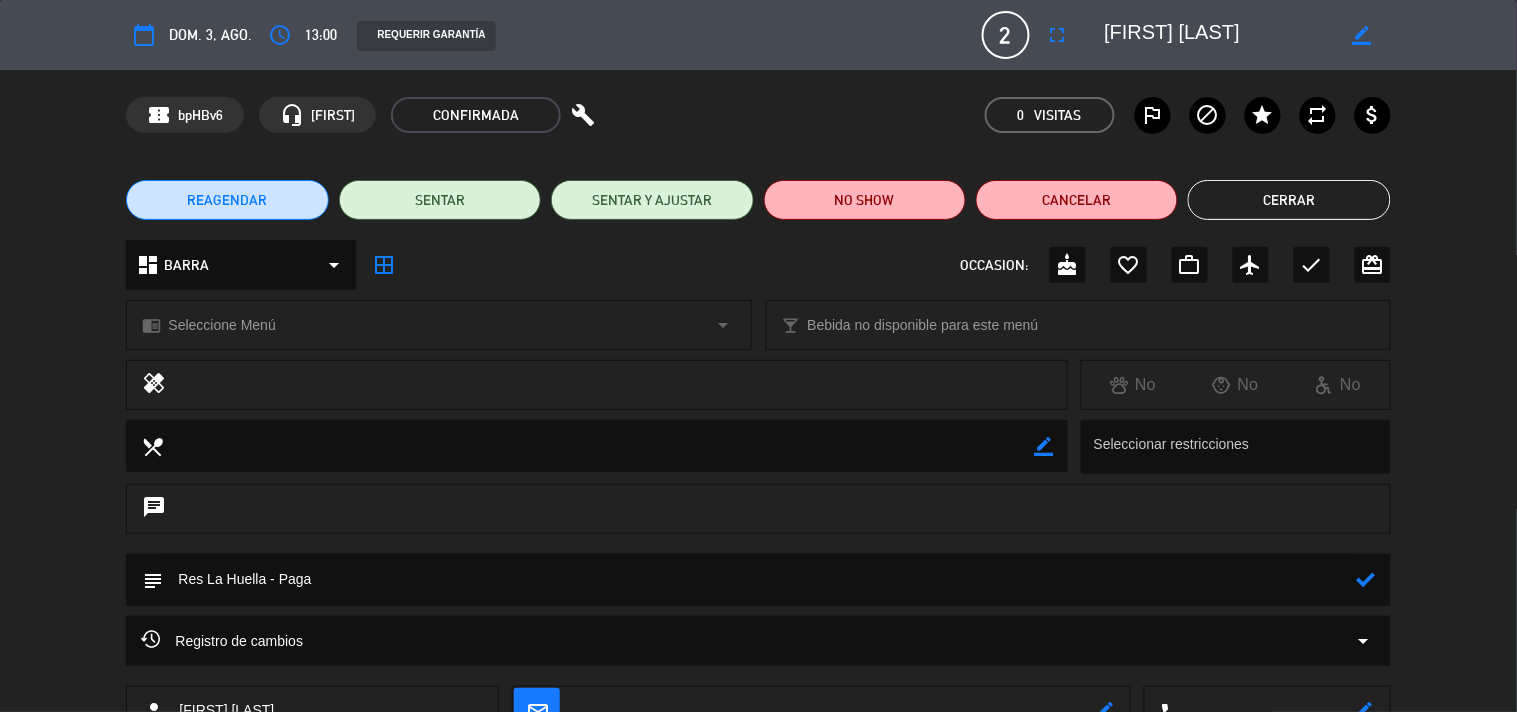 drag, startPoint x: 285, startPoint y: 572, endPoint x: 403, endPoint y: 585, distance: 118.71394 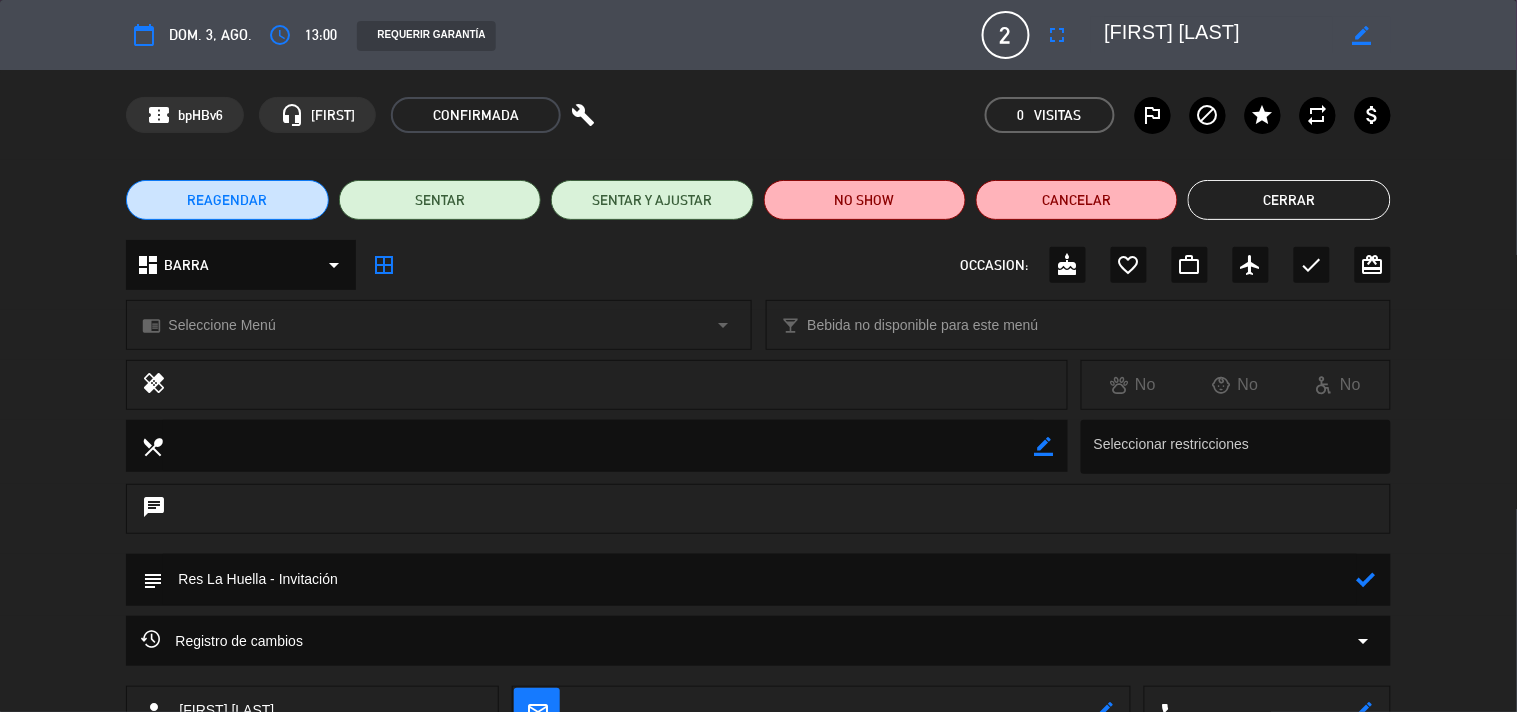 type on "Res La Huella - Invitación" 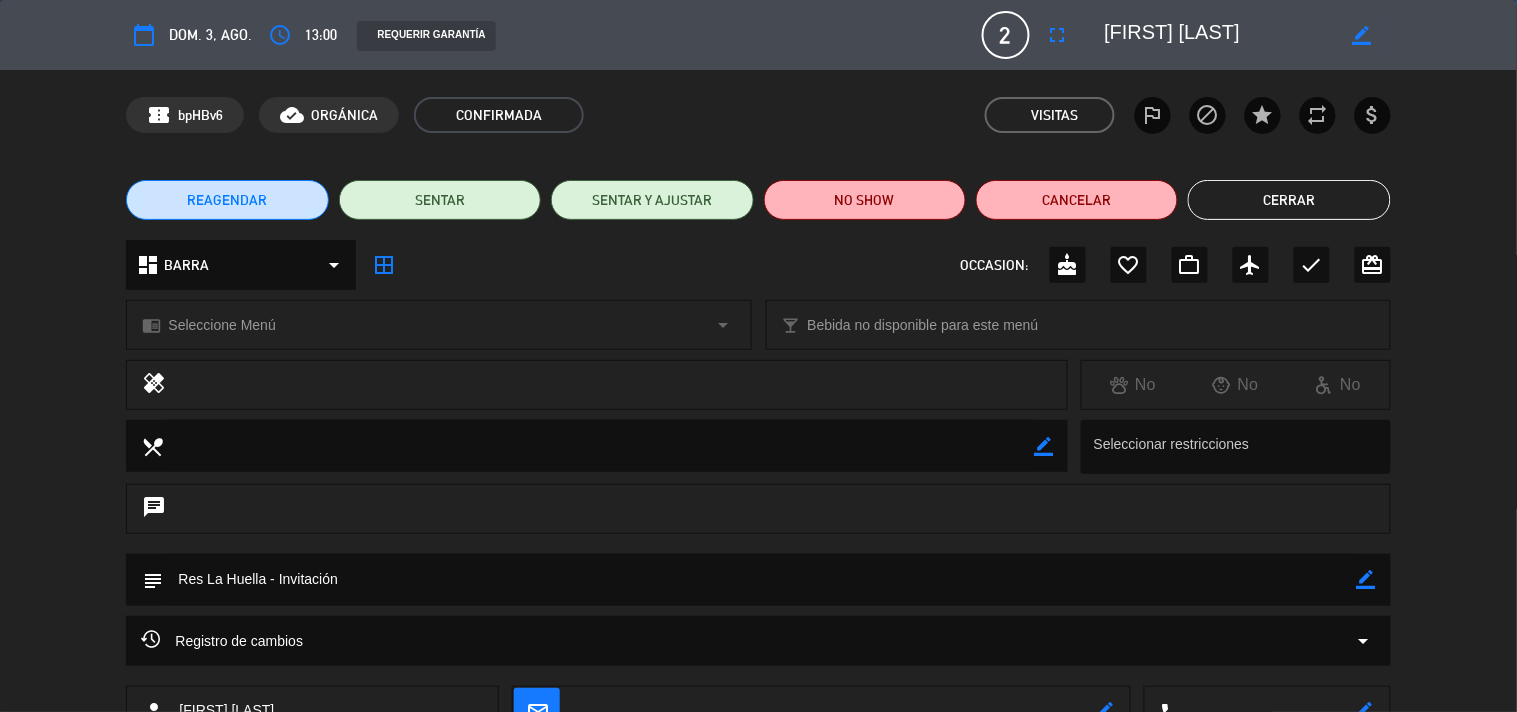 click on "Cerrar" 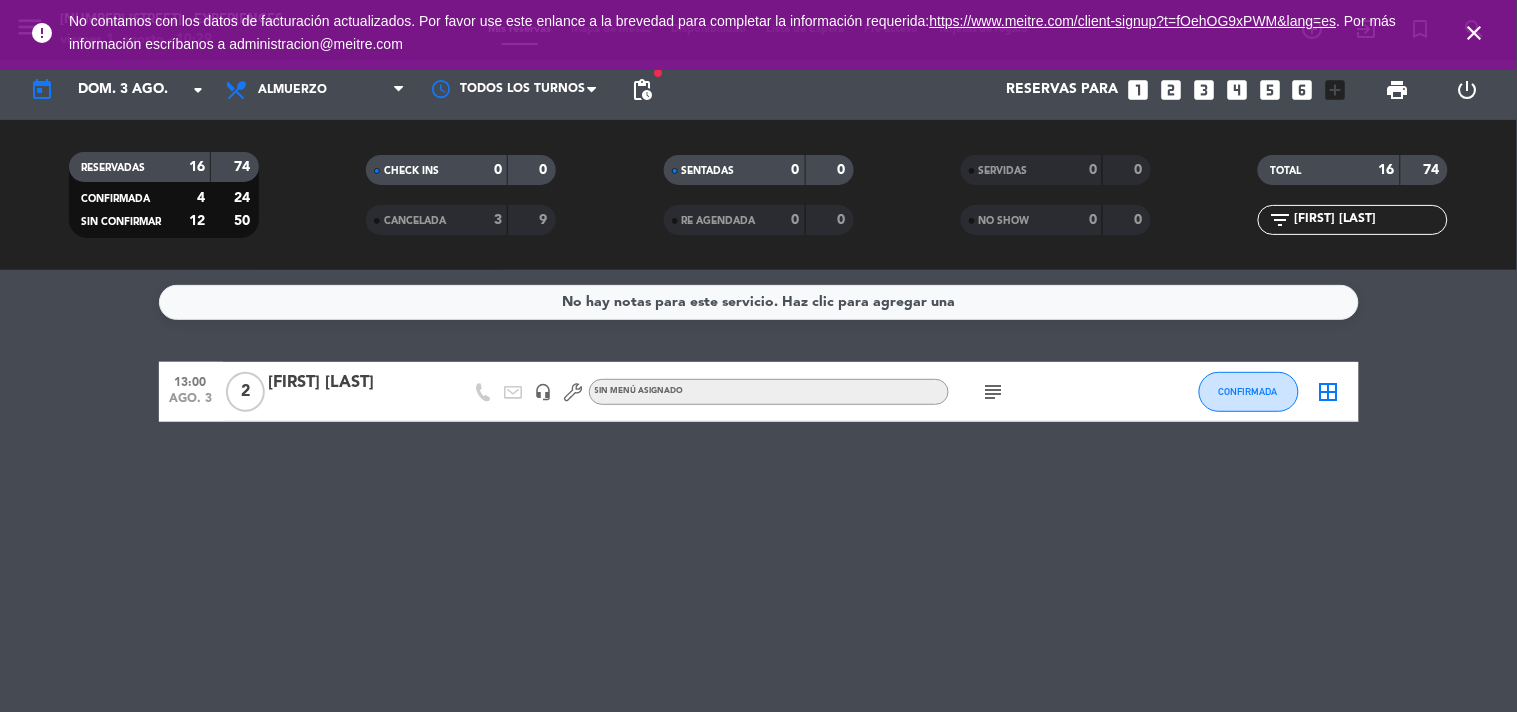click on "close" at bounding box center (1475, 33) 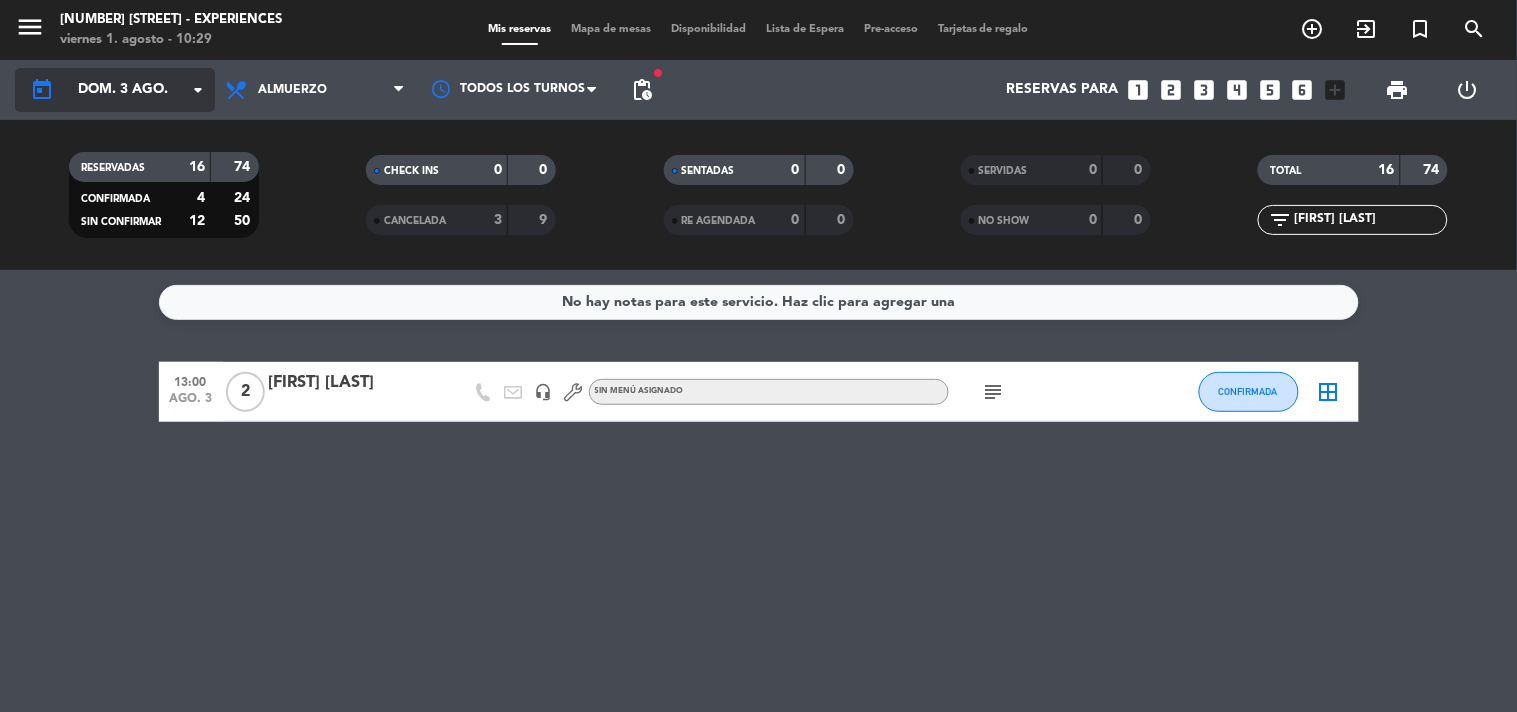 click on "dom. 3 ago." 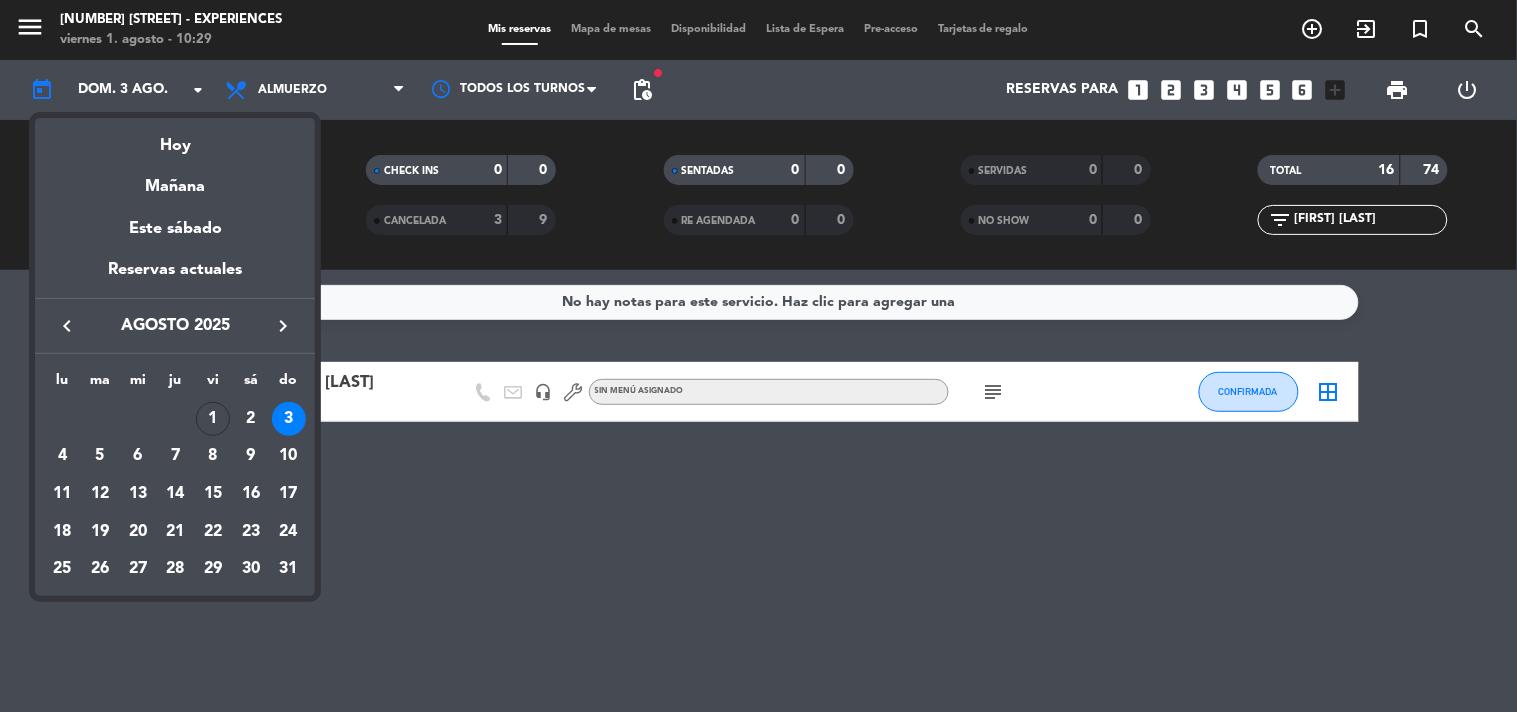 click at bounding box center [758, 356] 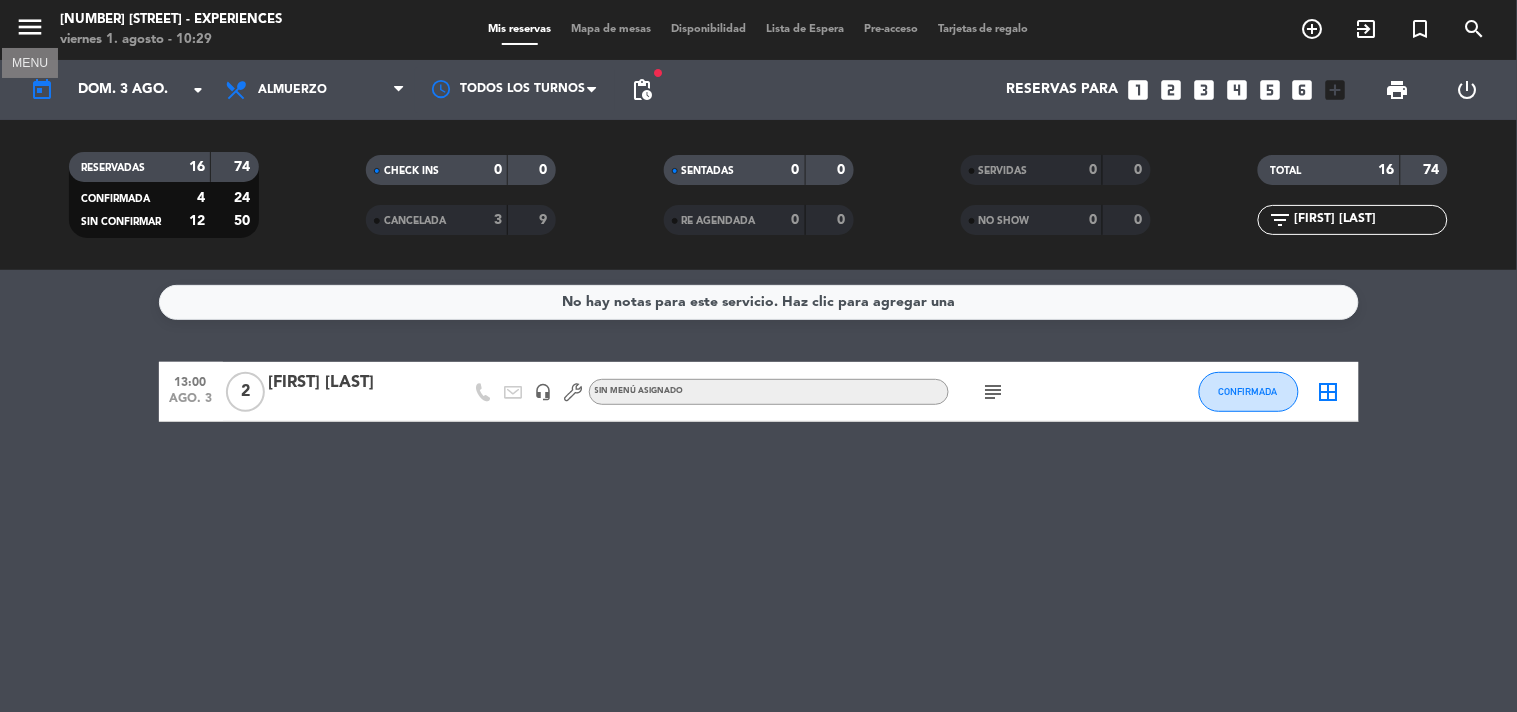 click on "menu" at bounding box center (30, 27) 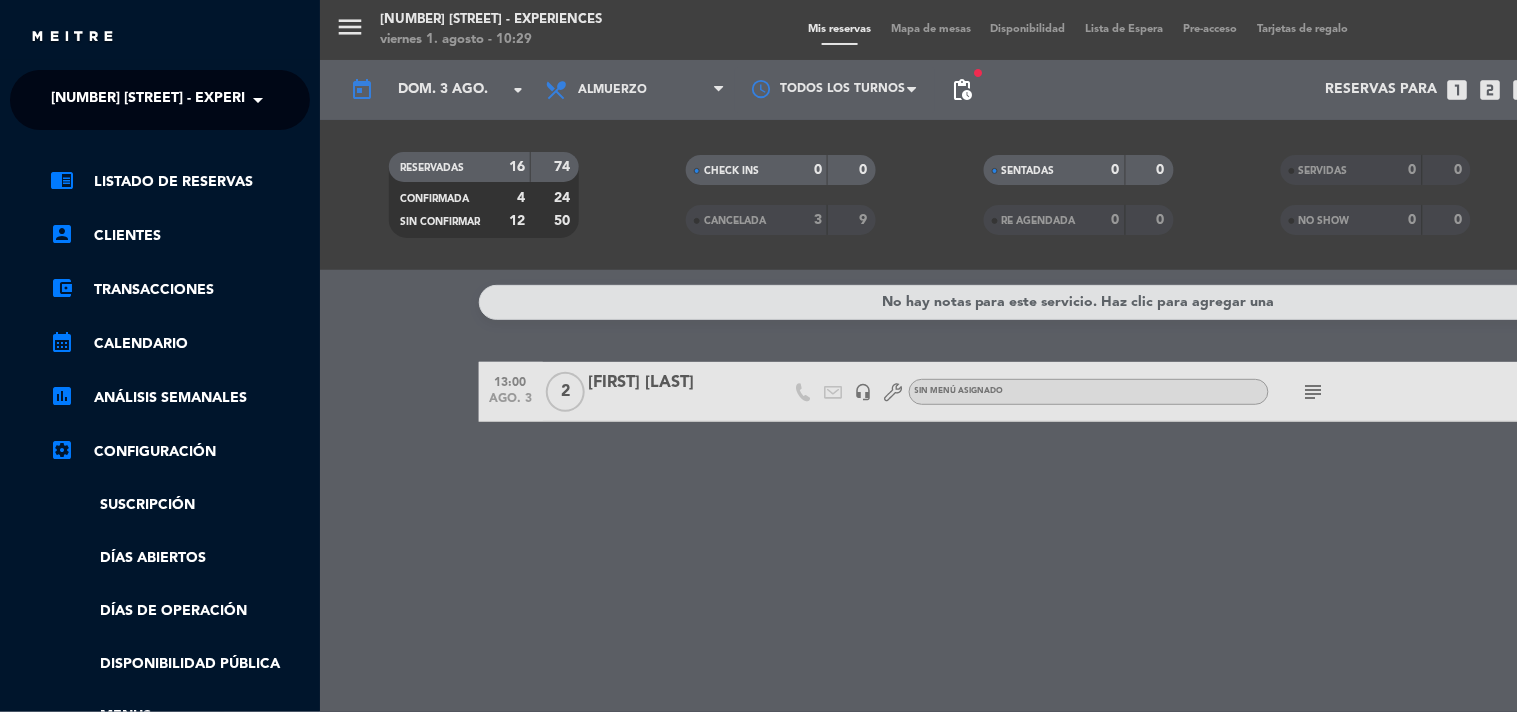 click on "[NUMBER] [STREET] - Experiences" 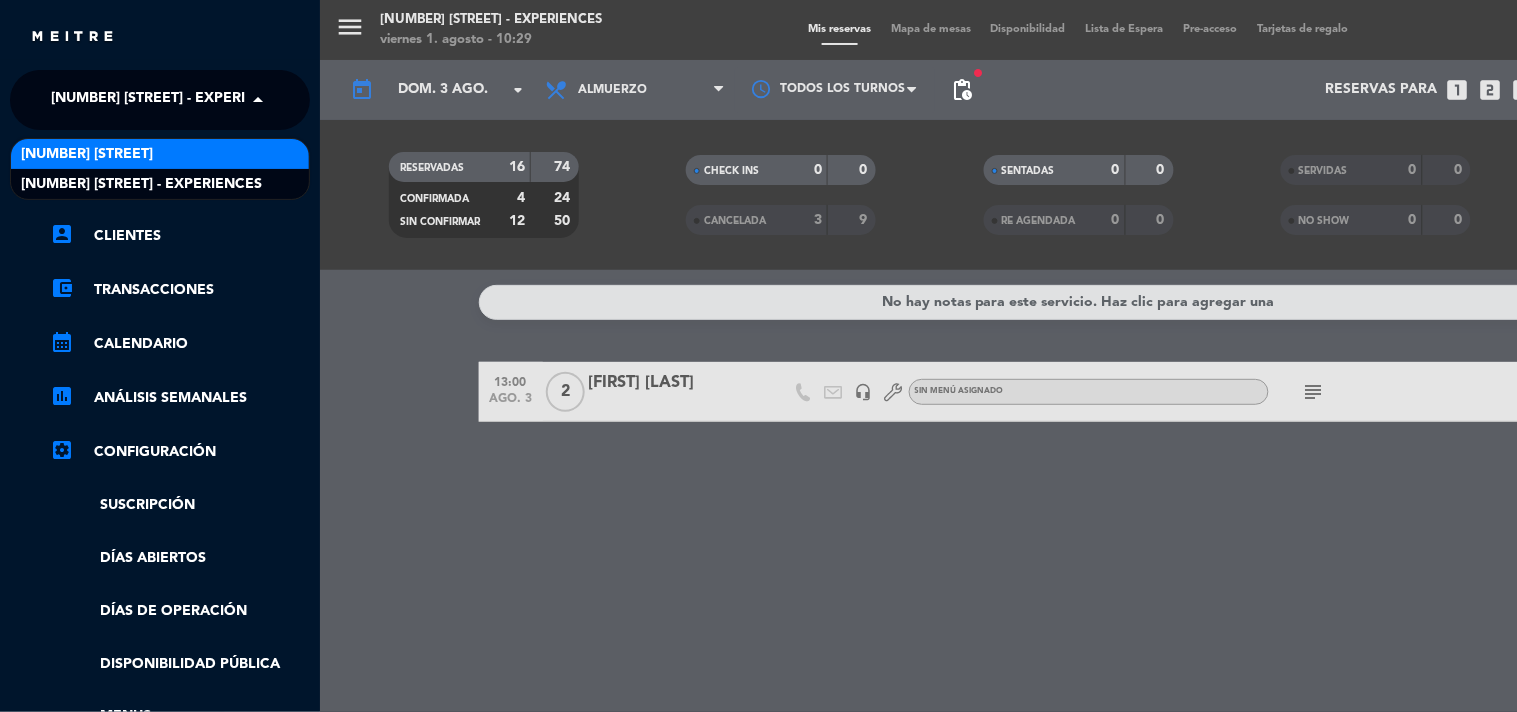 click on "[NUMBER] [STREET]" at bounding box center [160, 154] 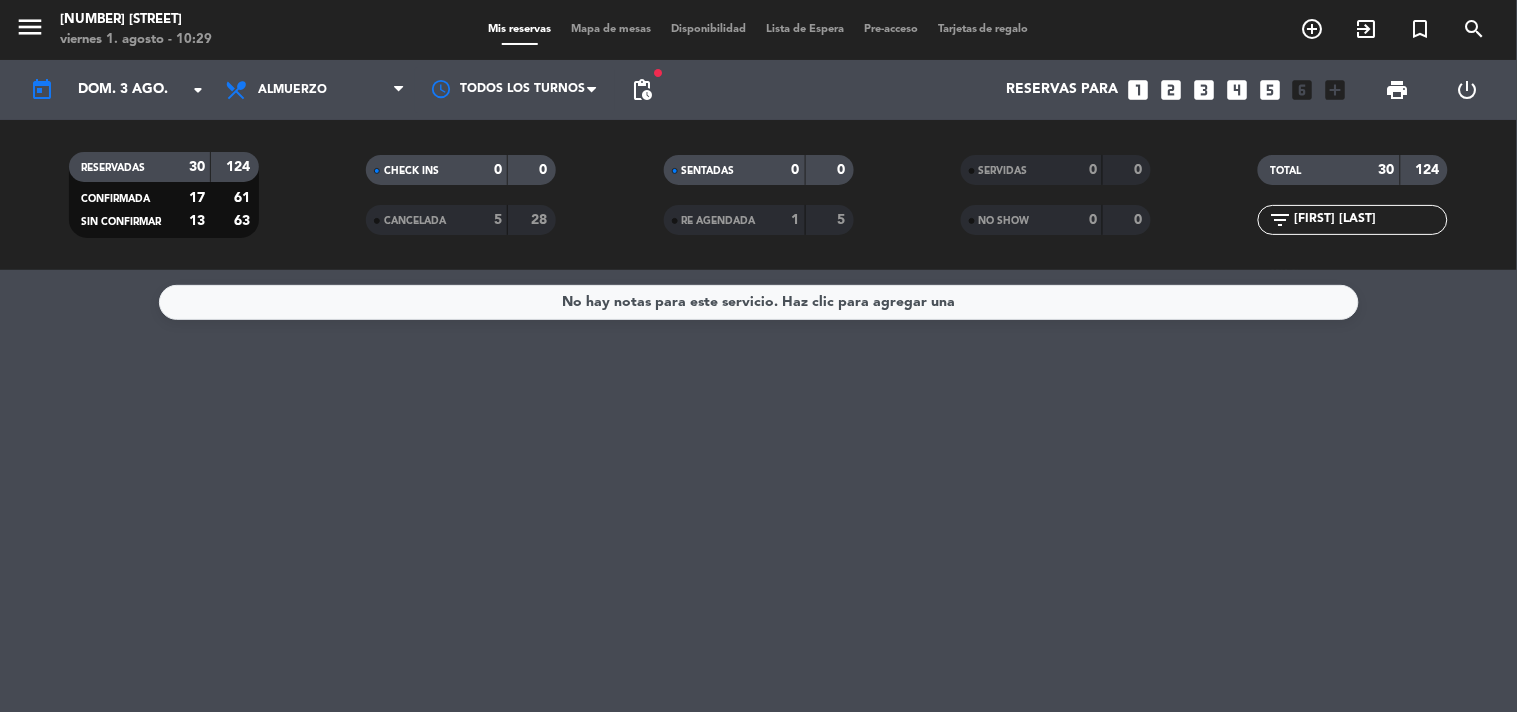 click on "[FIRST] [LAST]" 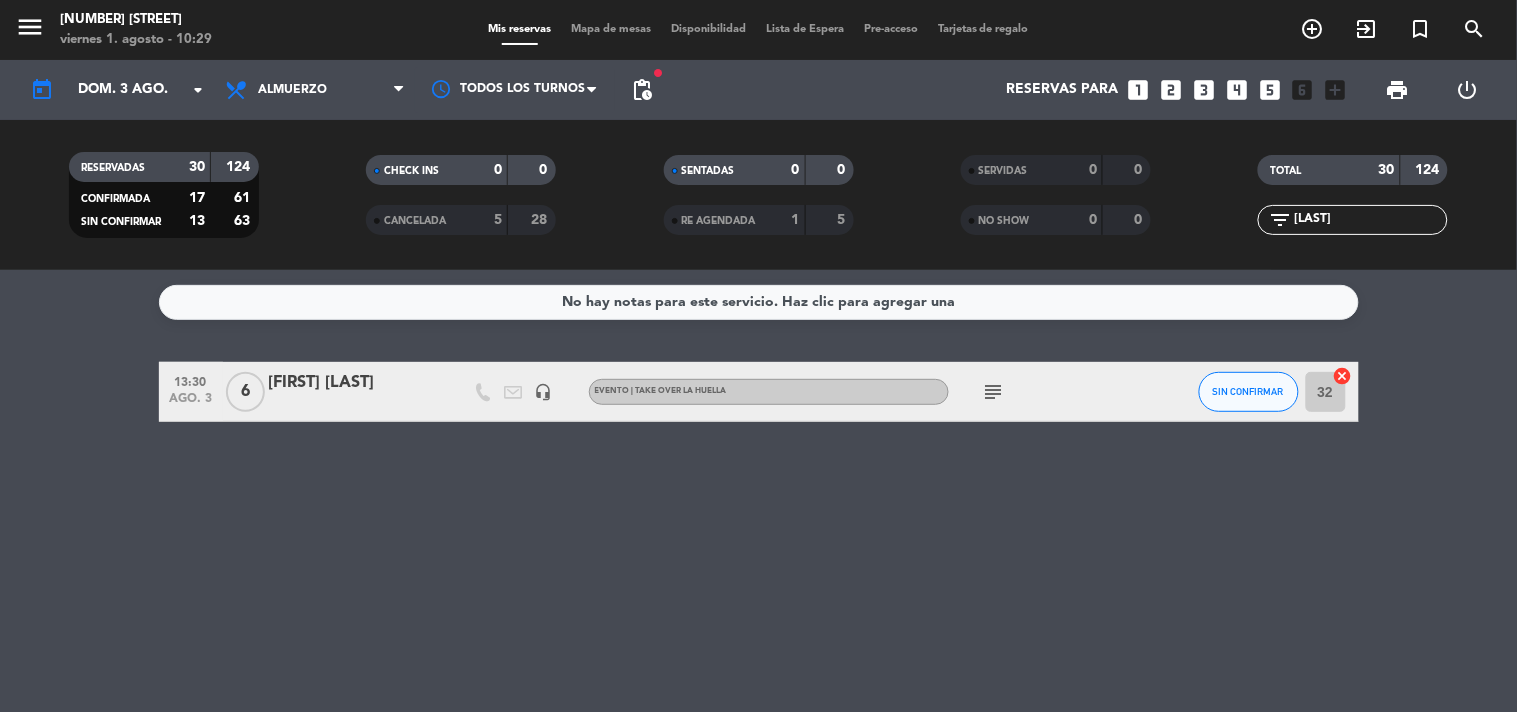 click on "subject" 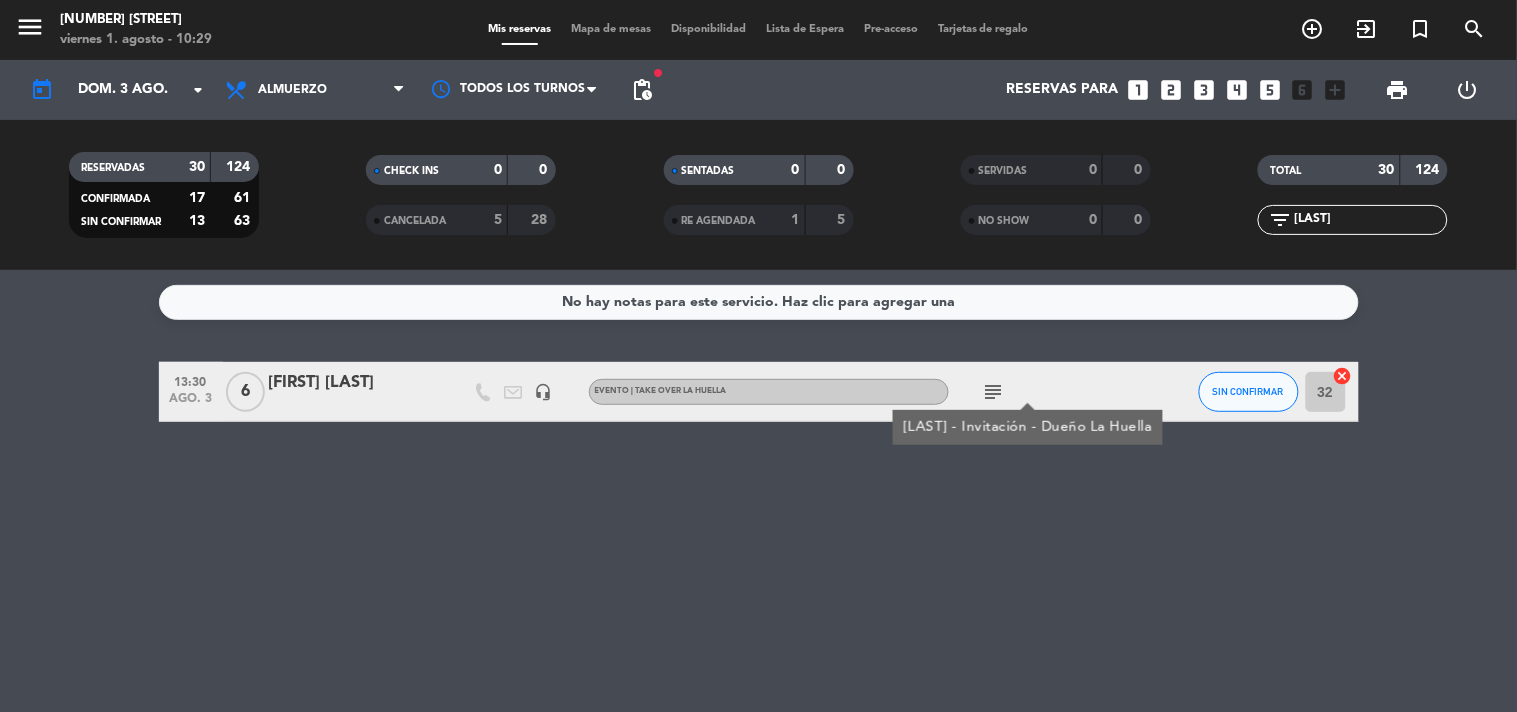 click on "No hay notas para este servicio. Haz clic para agregar una   13:30   ago. 3   6   [FIRST] [LAST]   headset_mic   EVENTO | Take over LA HUELLA  subject  [LAST] - Invitación - Dueño SIN CONFIRMAR 32  cancel" 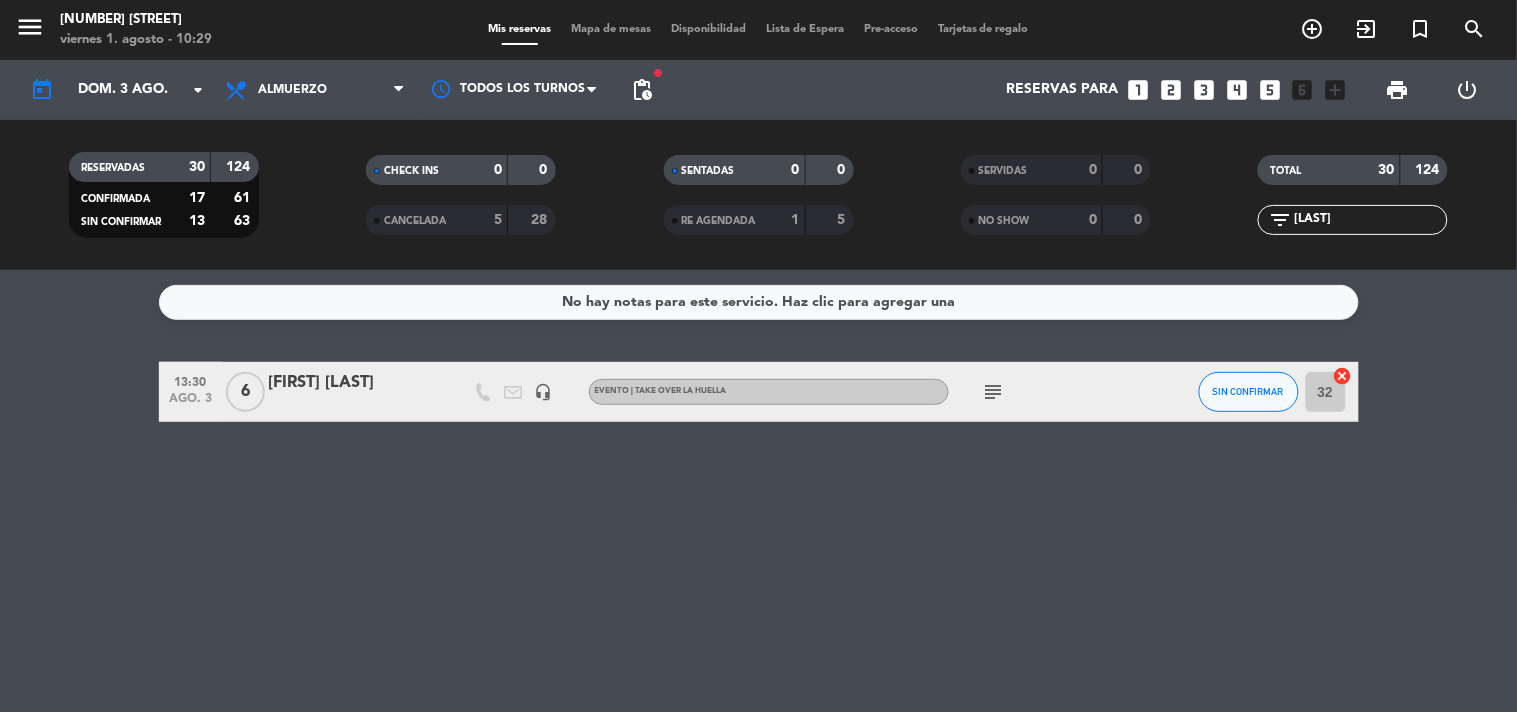 click on "TOTAL   30   124" 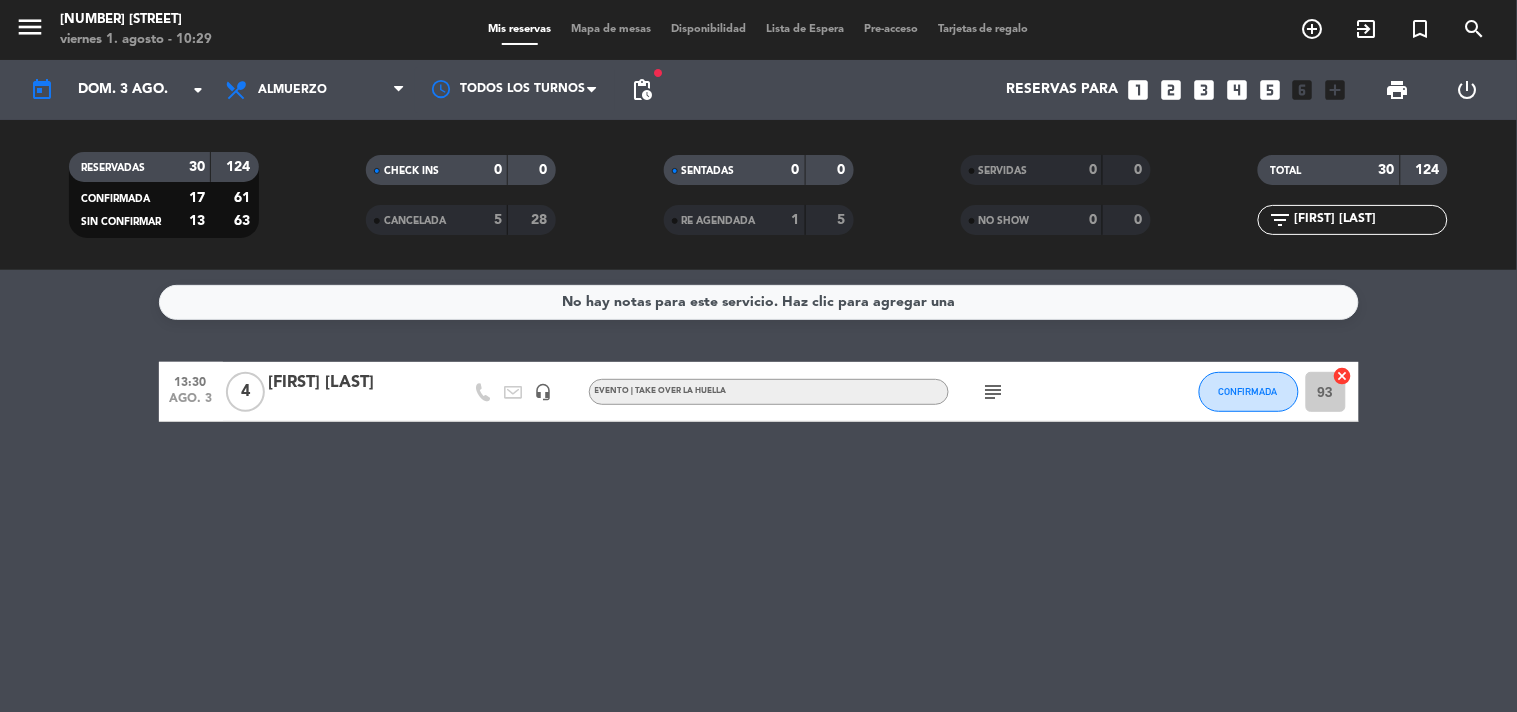 click on "subject" 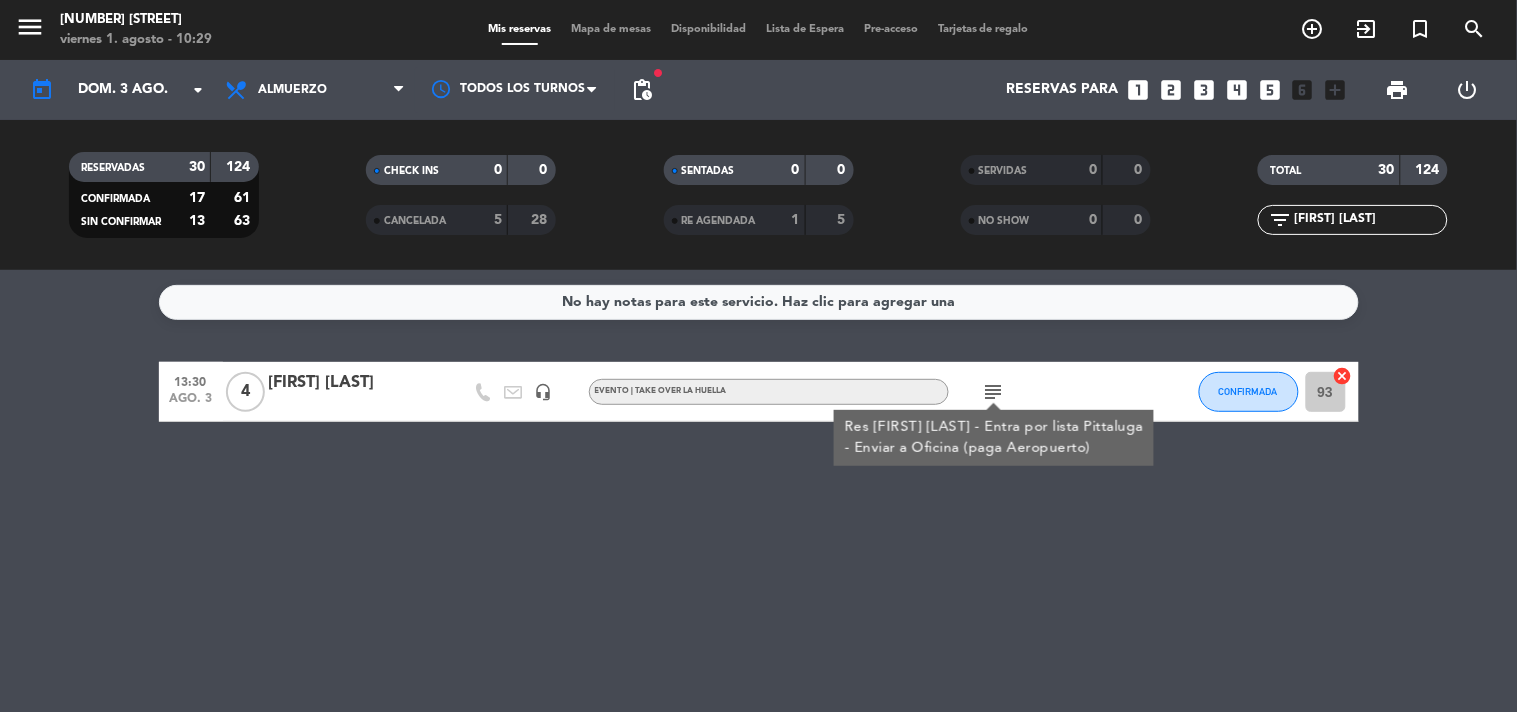 click on "[FIRST] [LAST]" 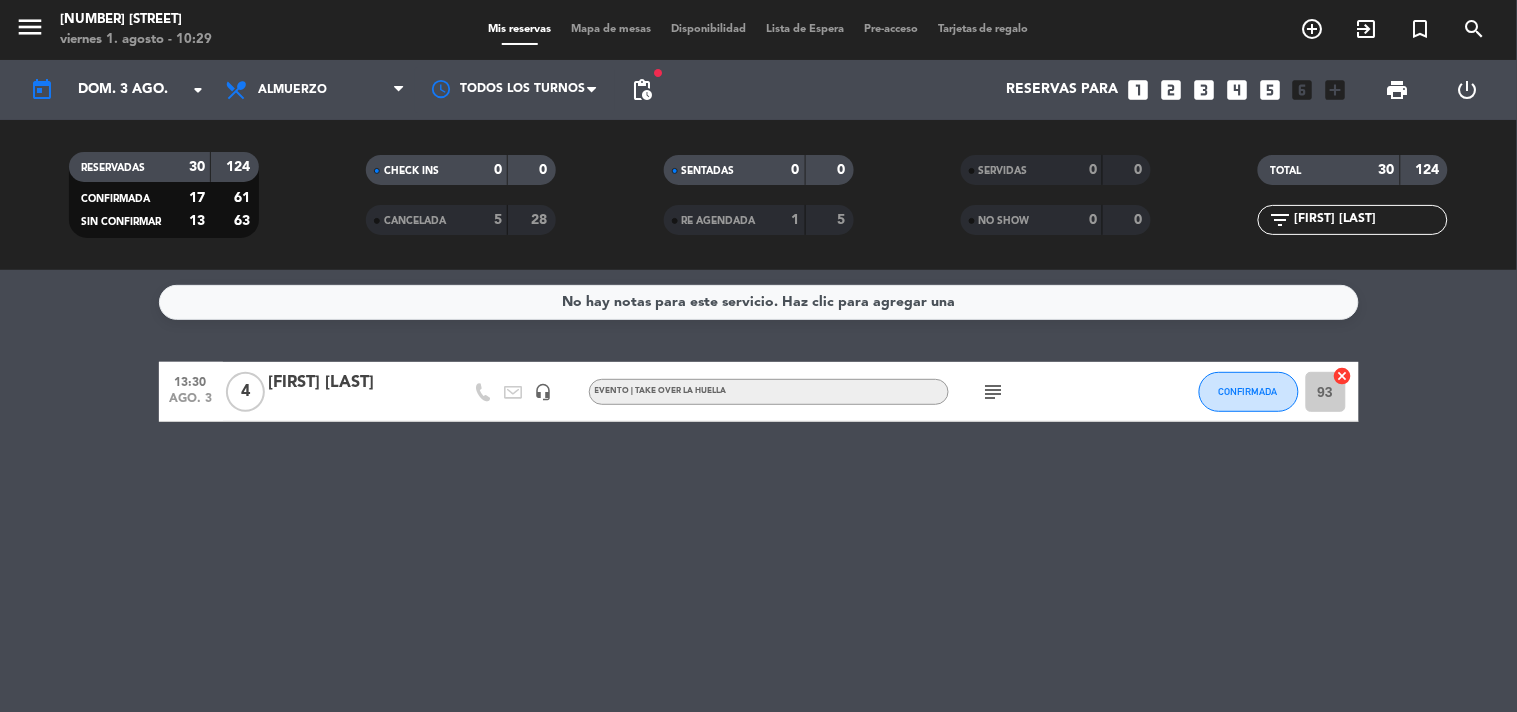 click on "[FIRST] [LAST]" 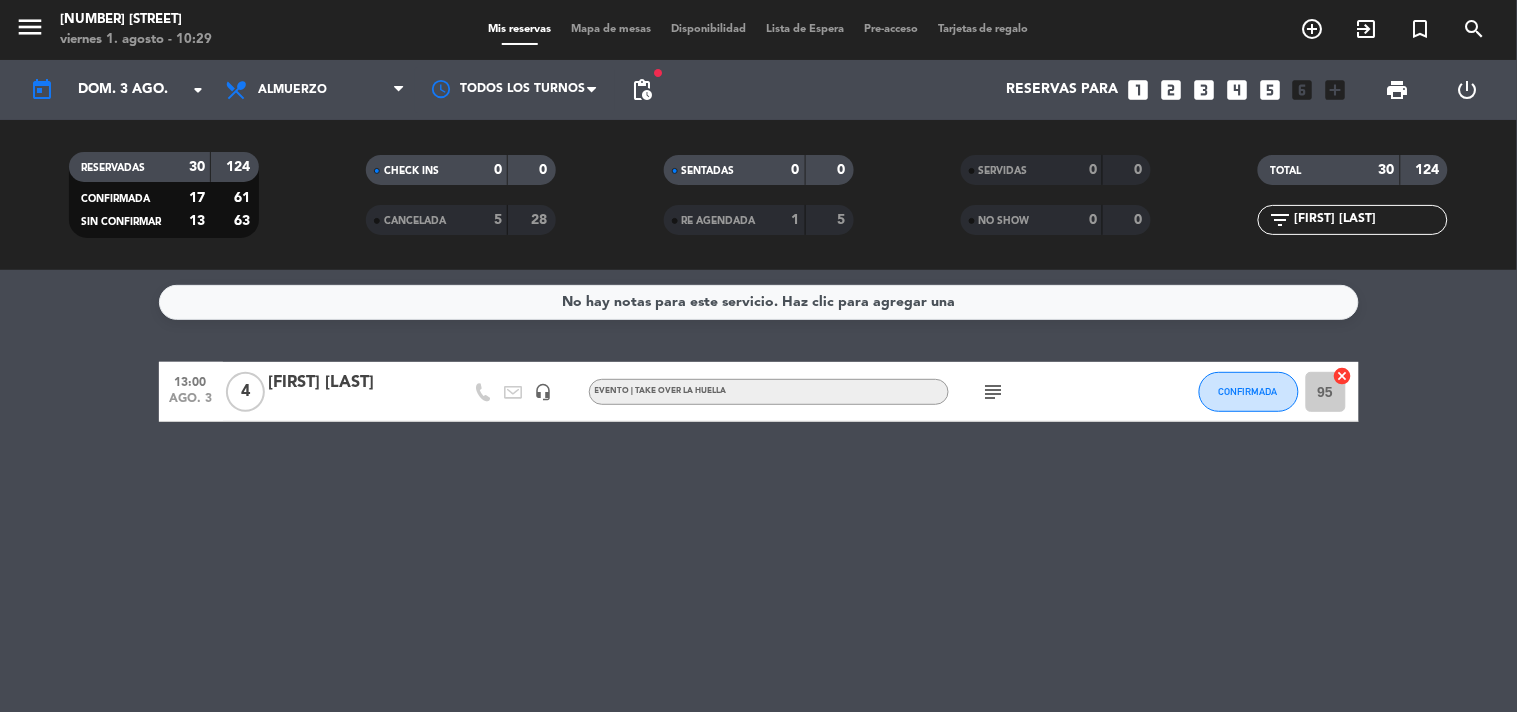 click on "subject" 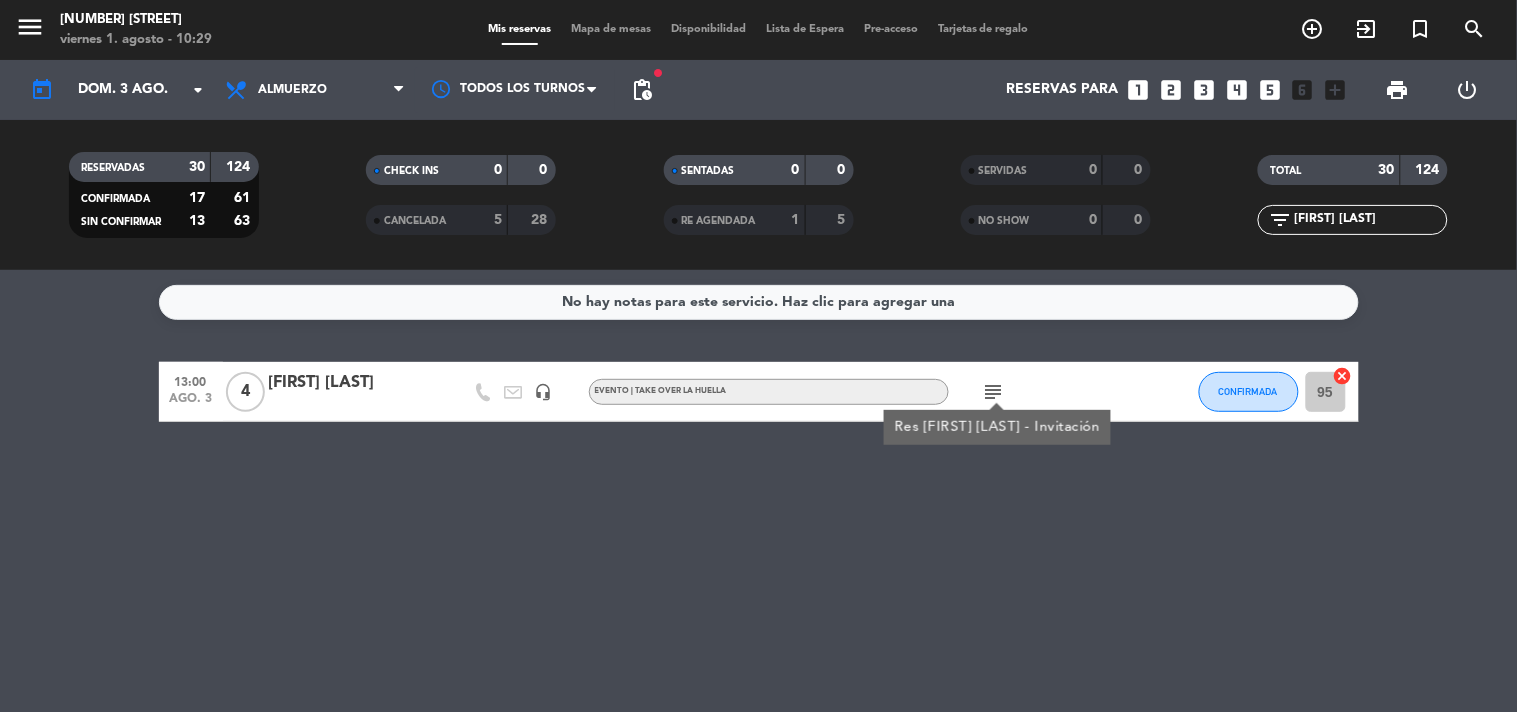 click on "filter_list [FIRST] [LAST]" 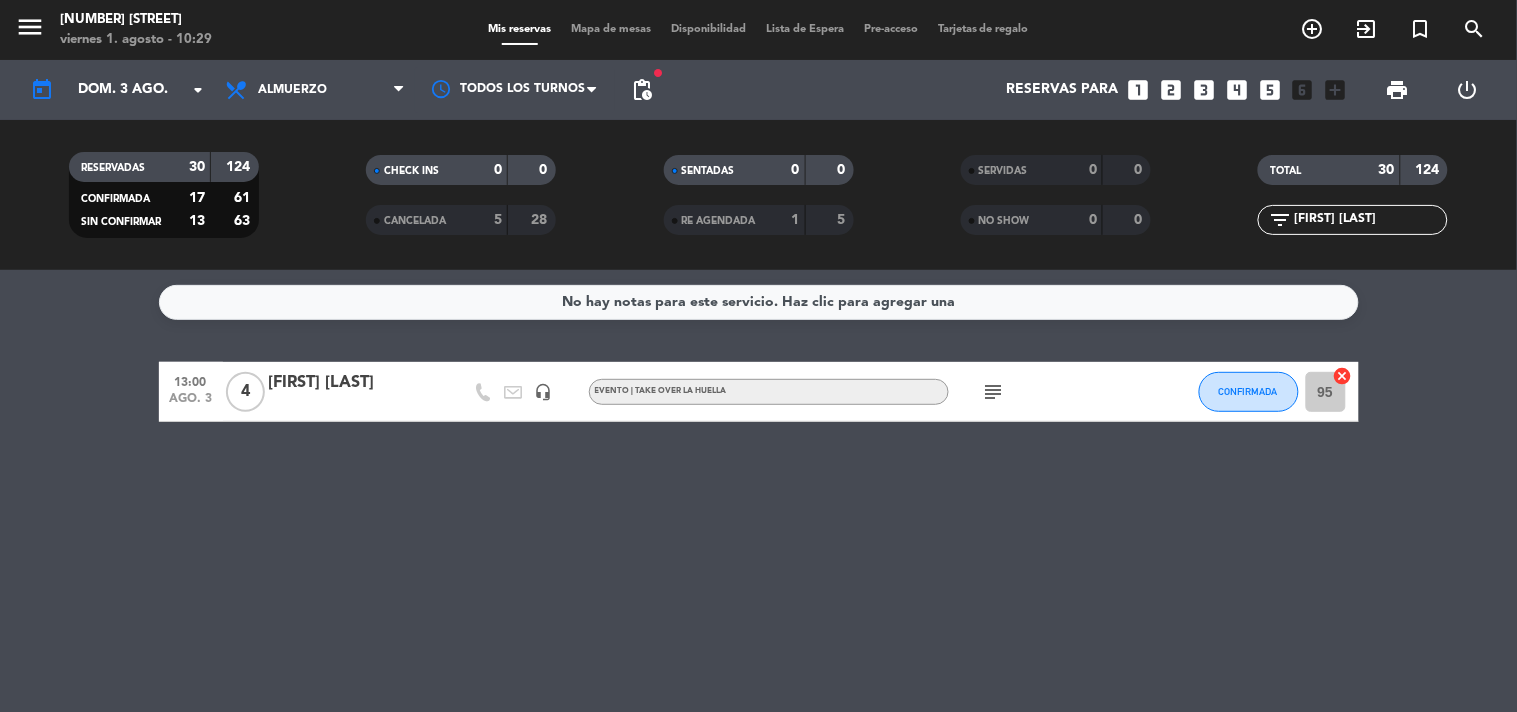 click on "[FIRST] [LAST]" 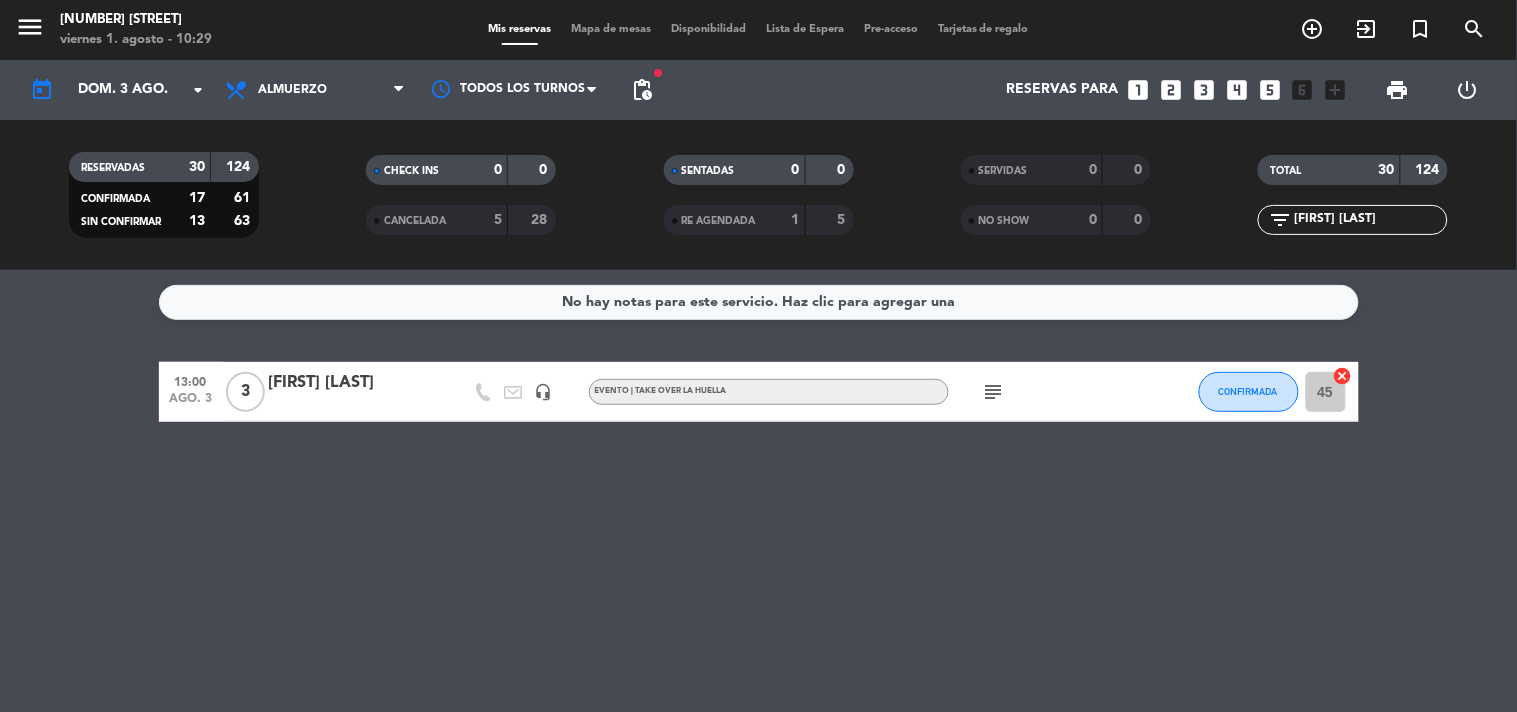 click on "subject" 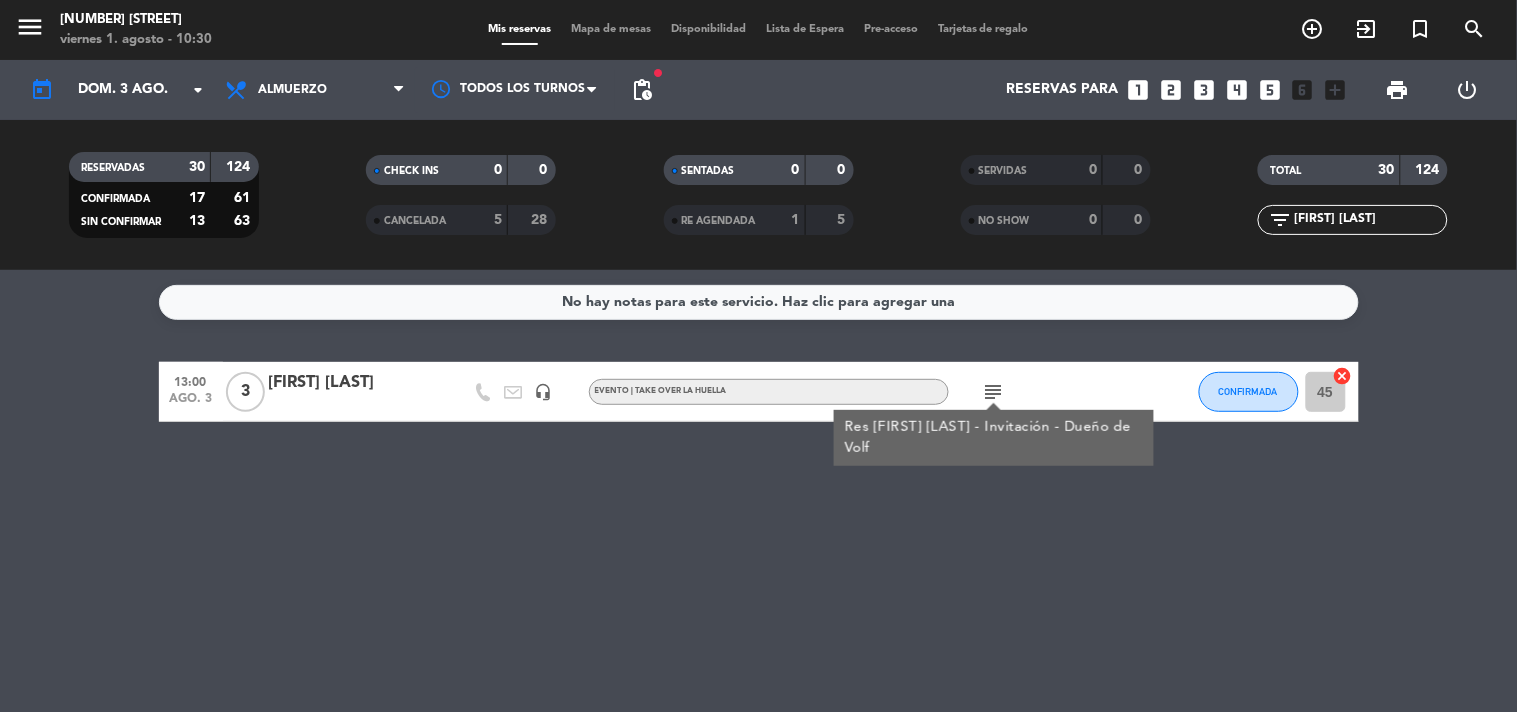 click on "[FIRST] [LAST]" 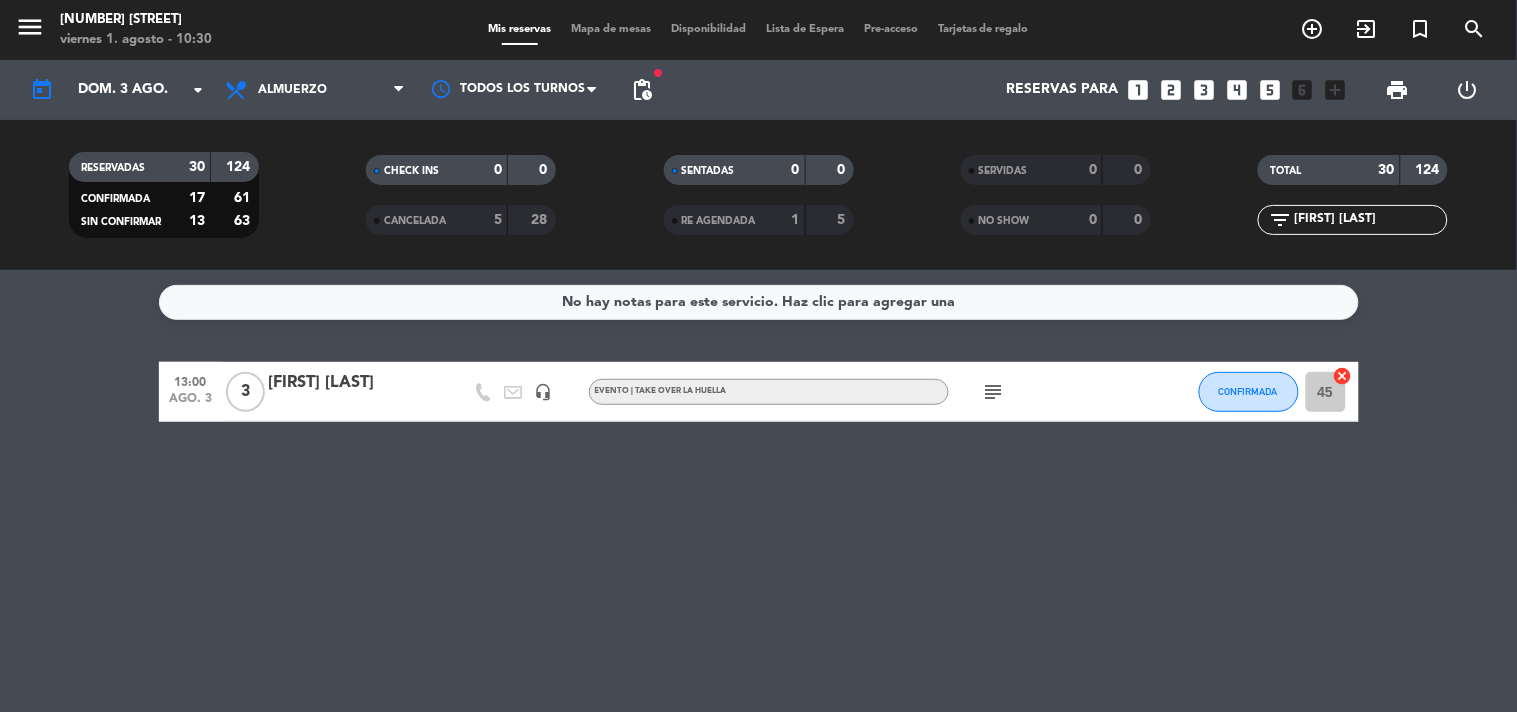 click on "[FIRST] [LAST]" 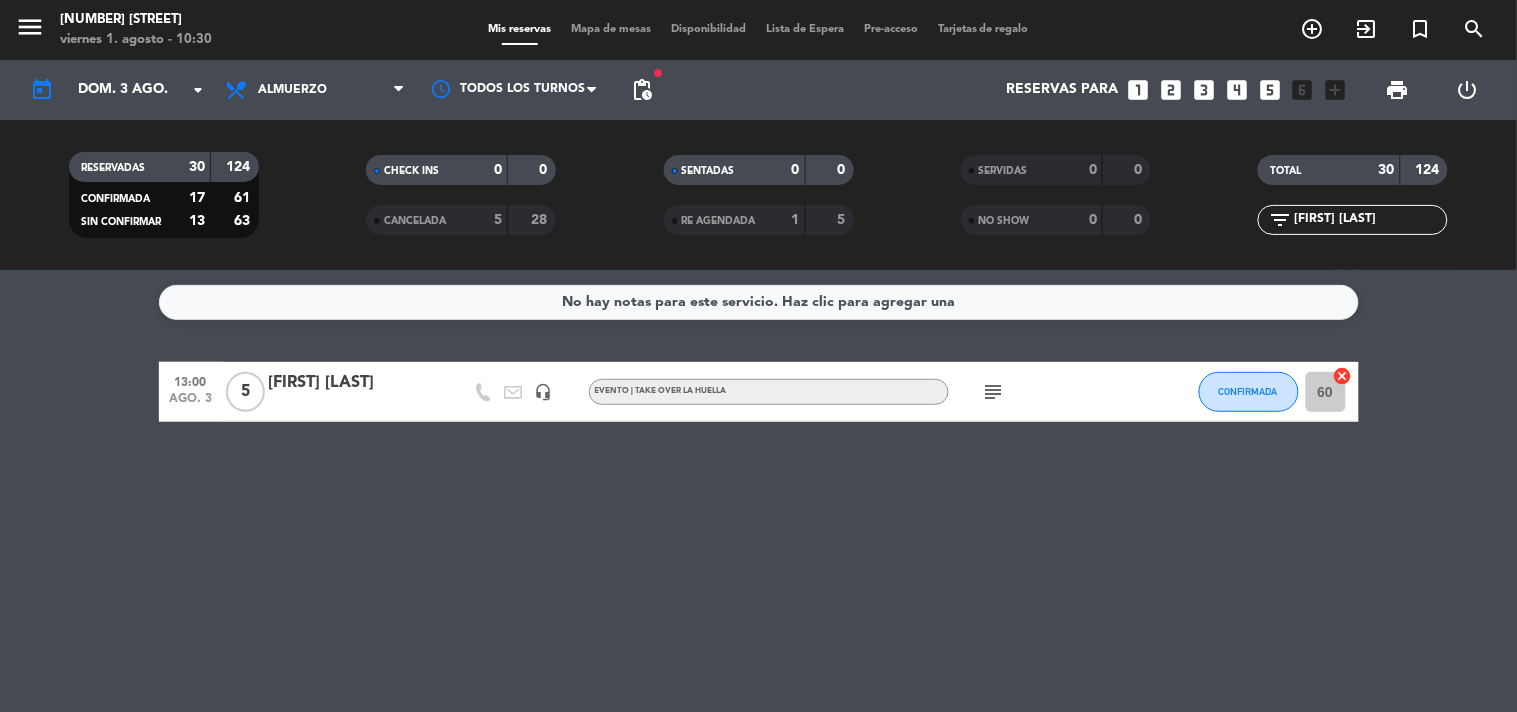 click on "subject" 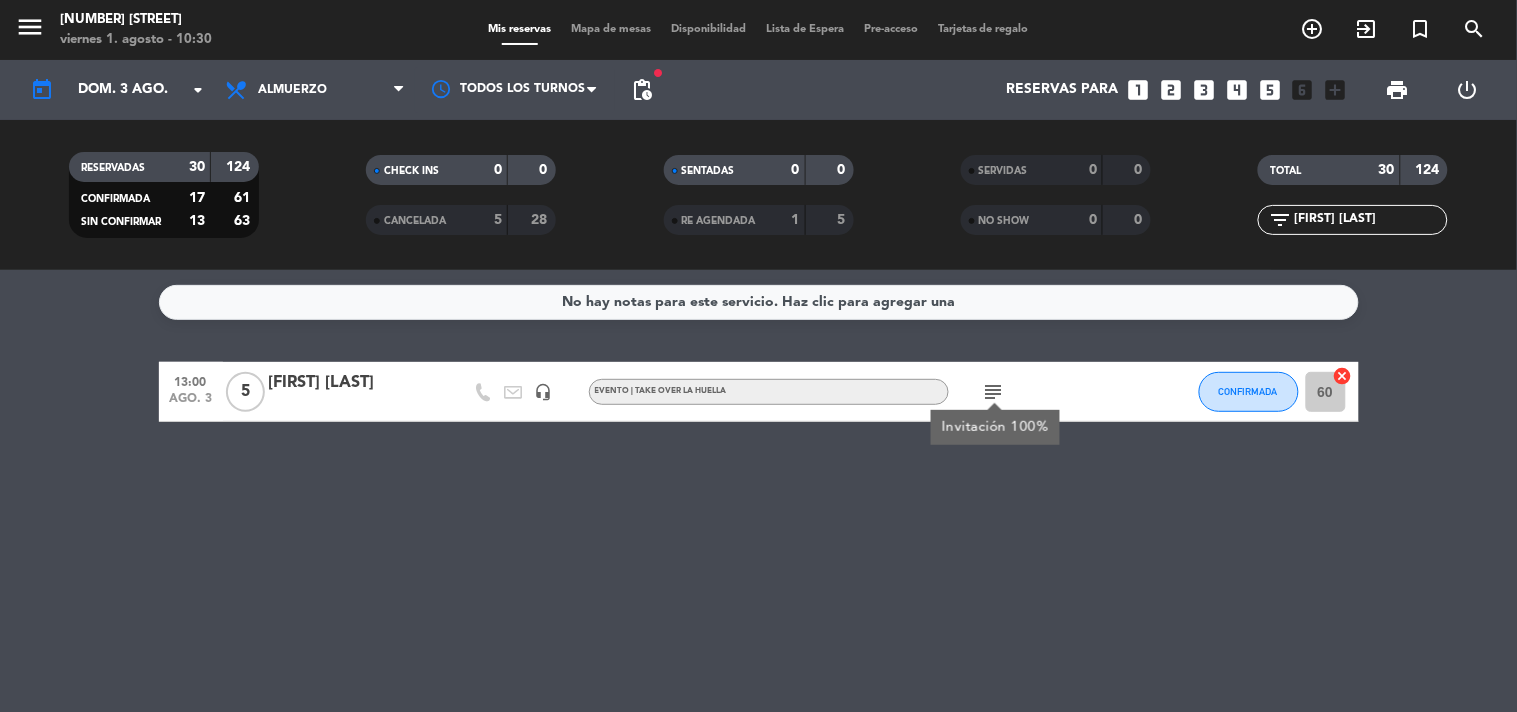 click on "[FIRST] [LAST]" 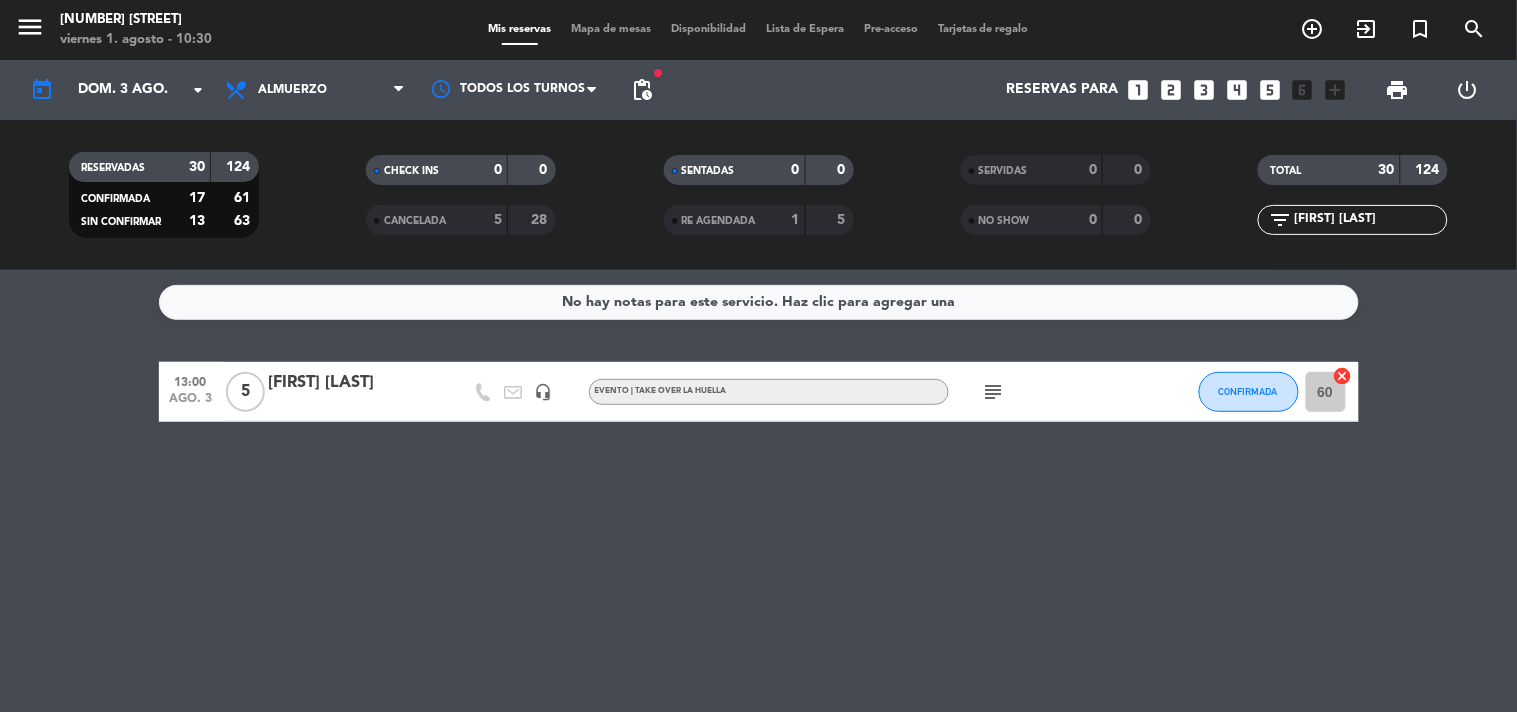 click on "[FIRST] [LAST]" 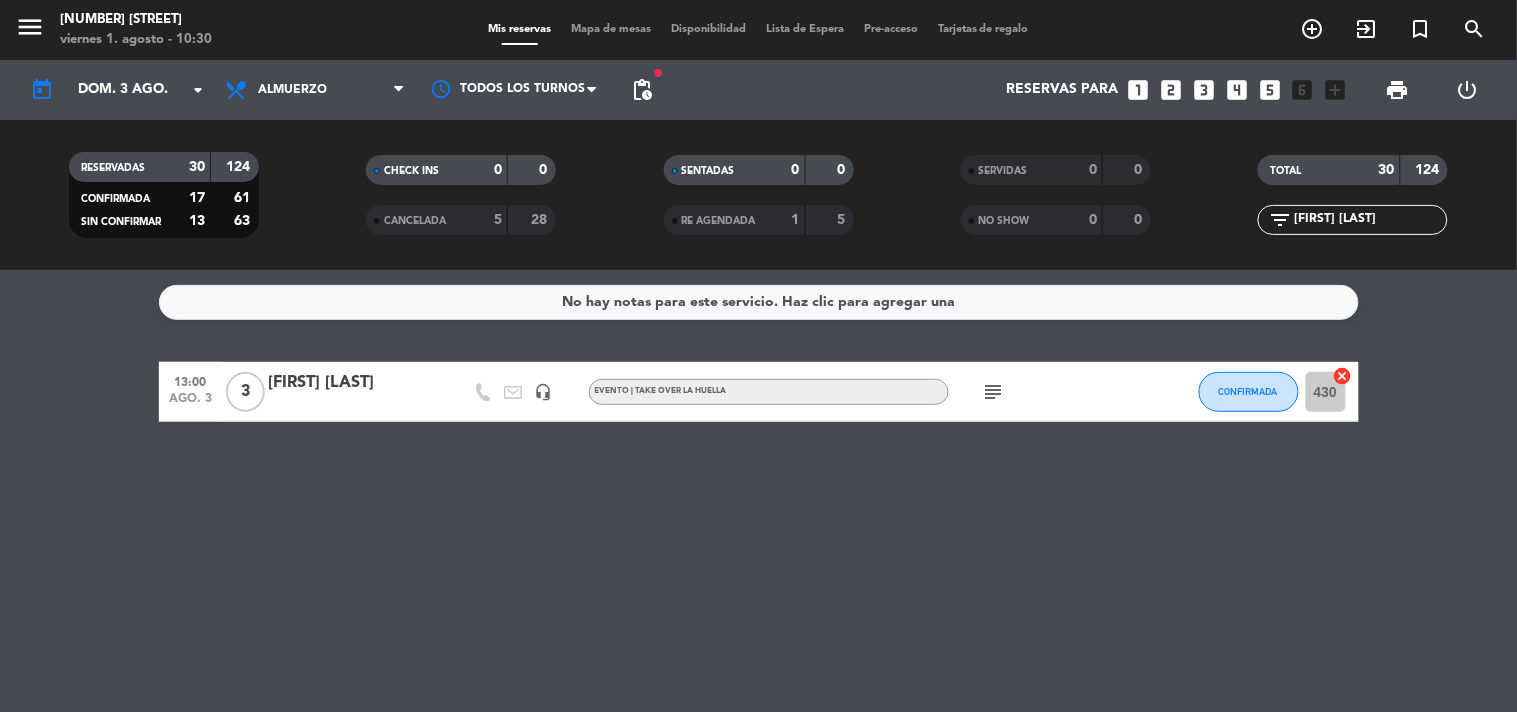click on "subject" 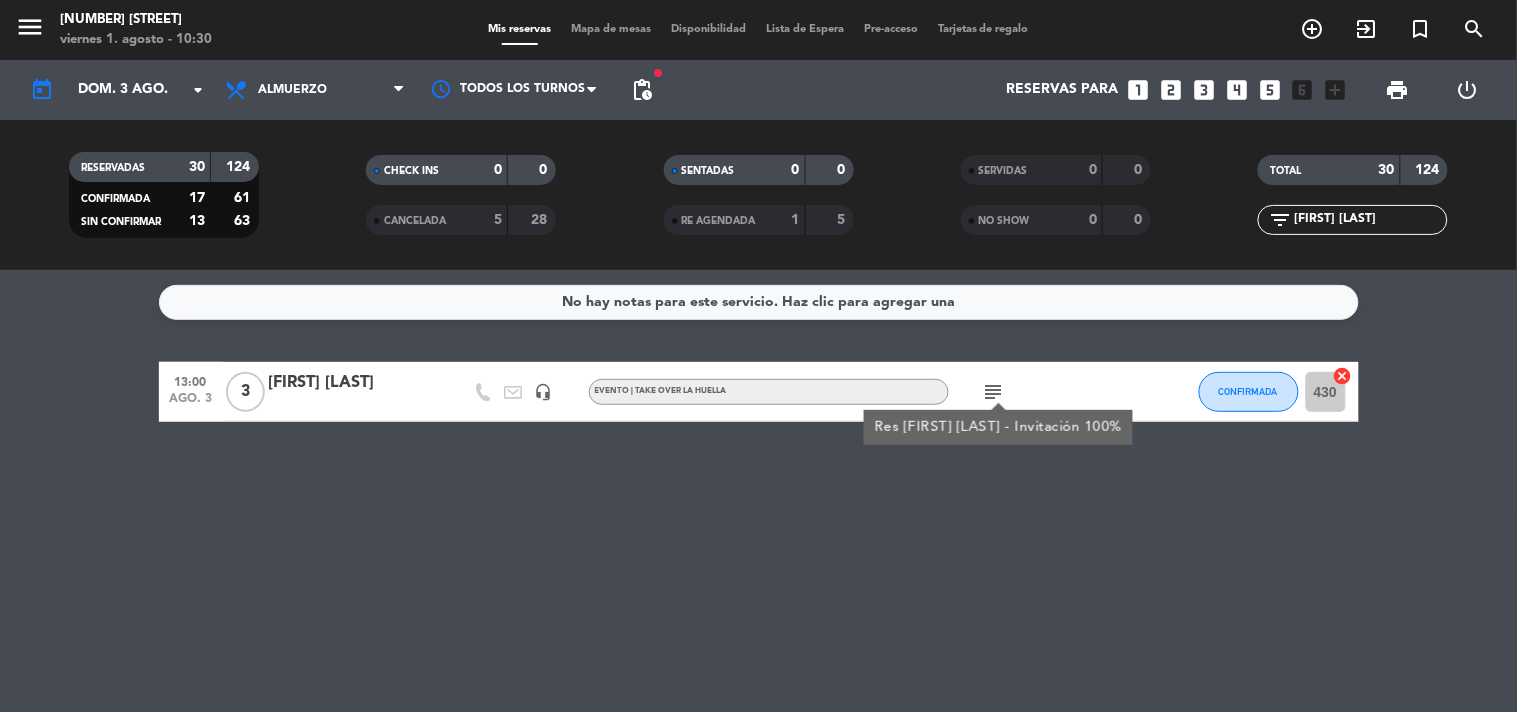click on "[FIRST] [LAST]" 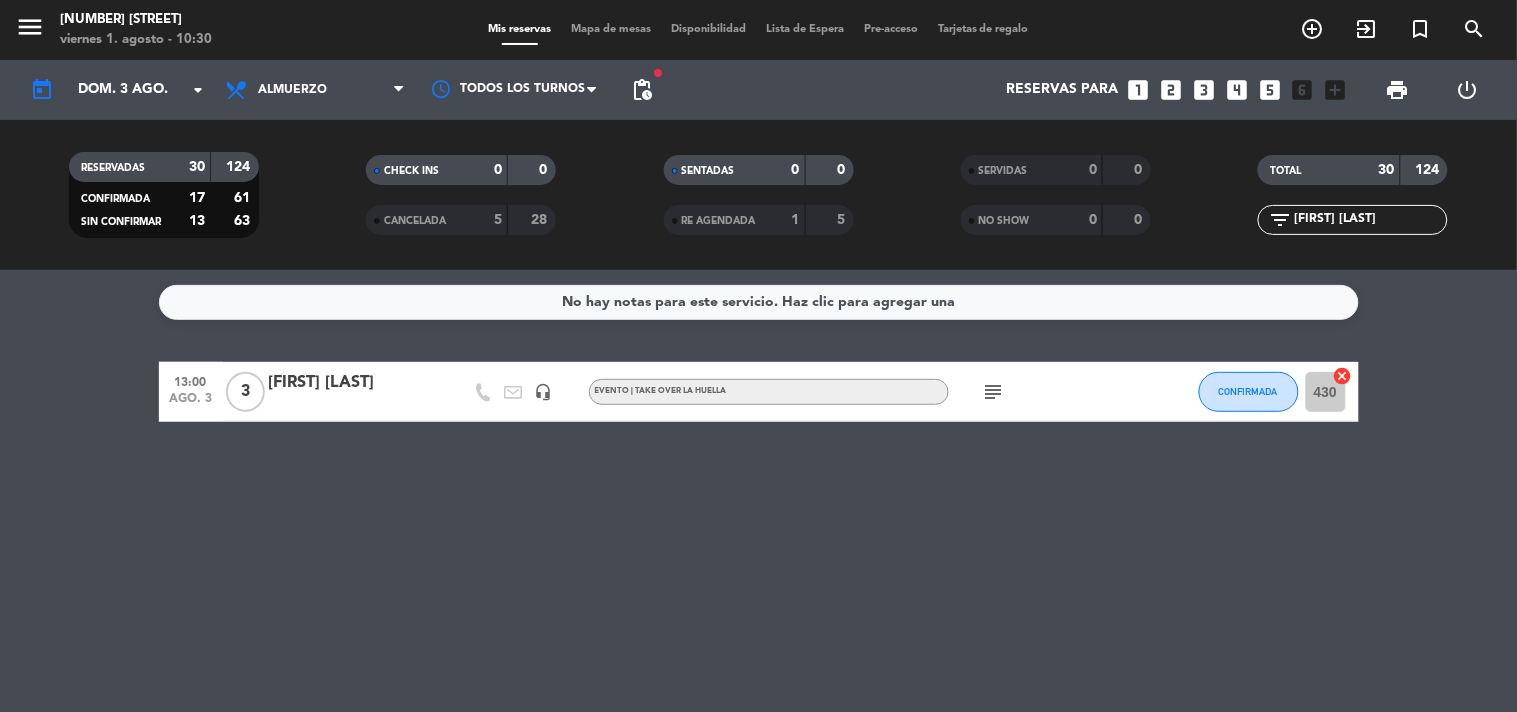 click on "[FIRST] [LAST]" 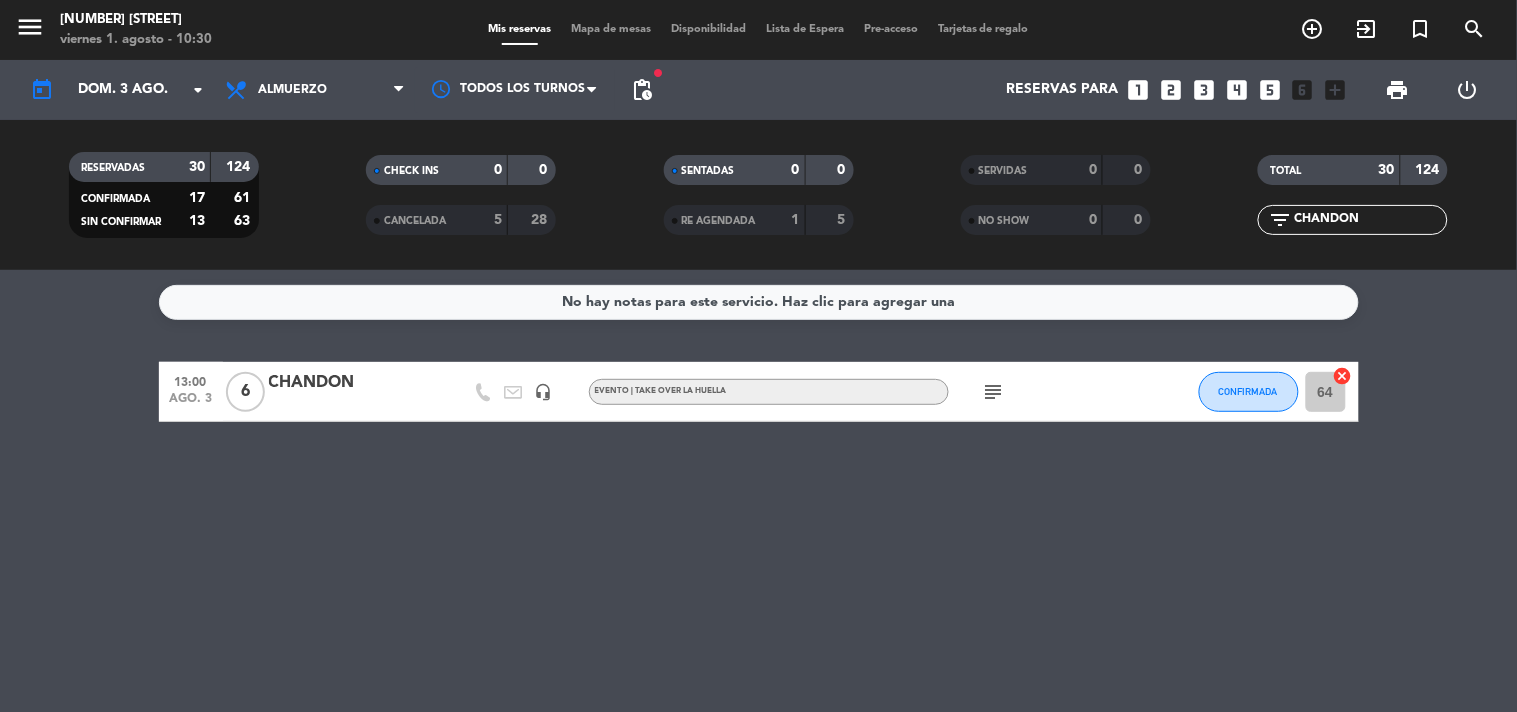 click on "subject" 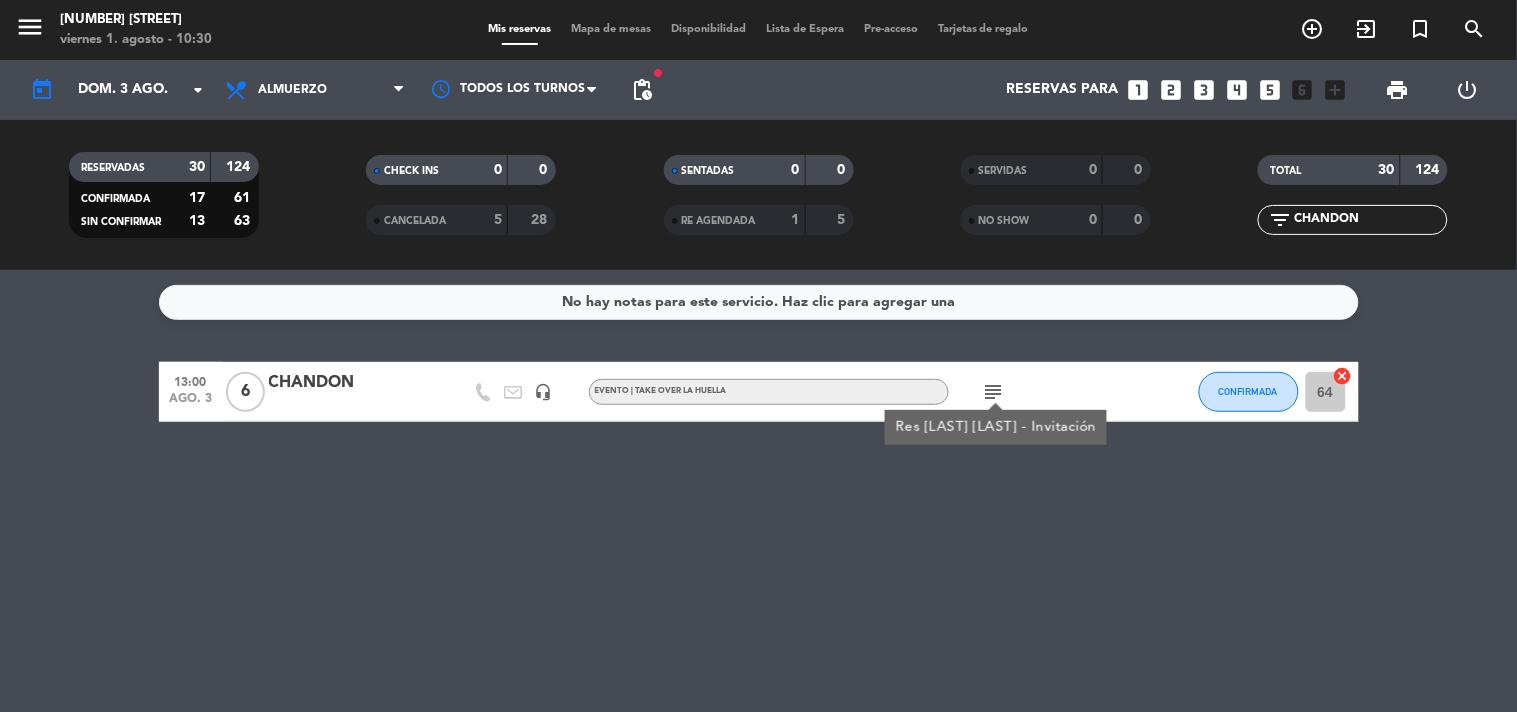 drag, startPoint x: 1395, startPoint y: 224, endPoint x: 643, endPoint y: 234, distance: 752.06647 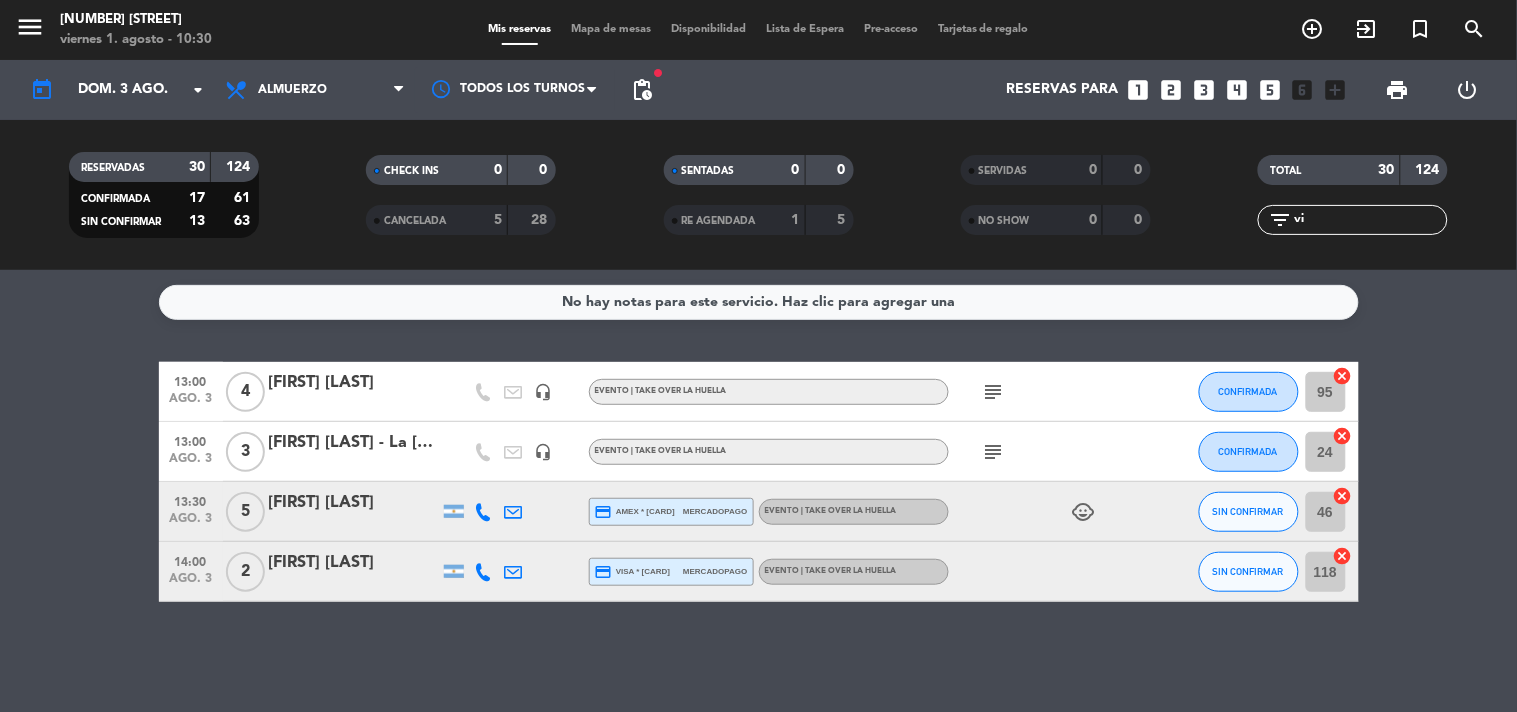 type on "vi" 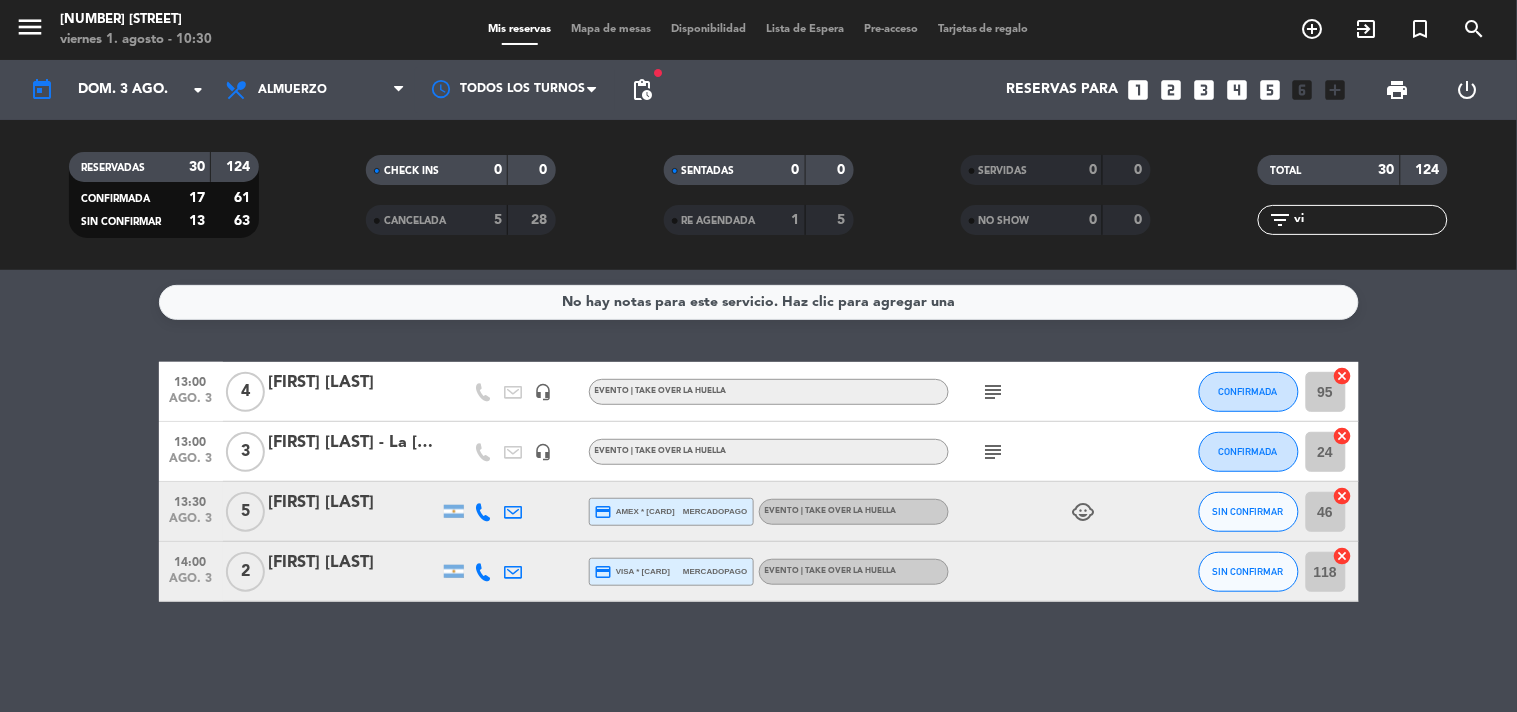 click on "subject" 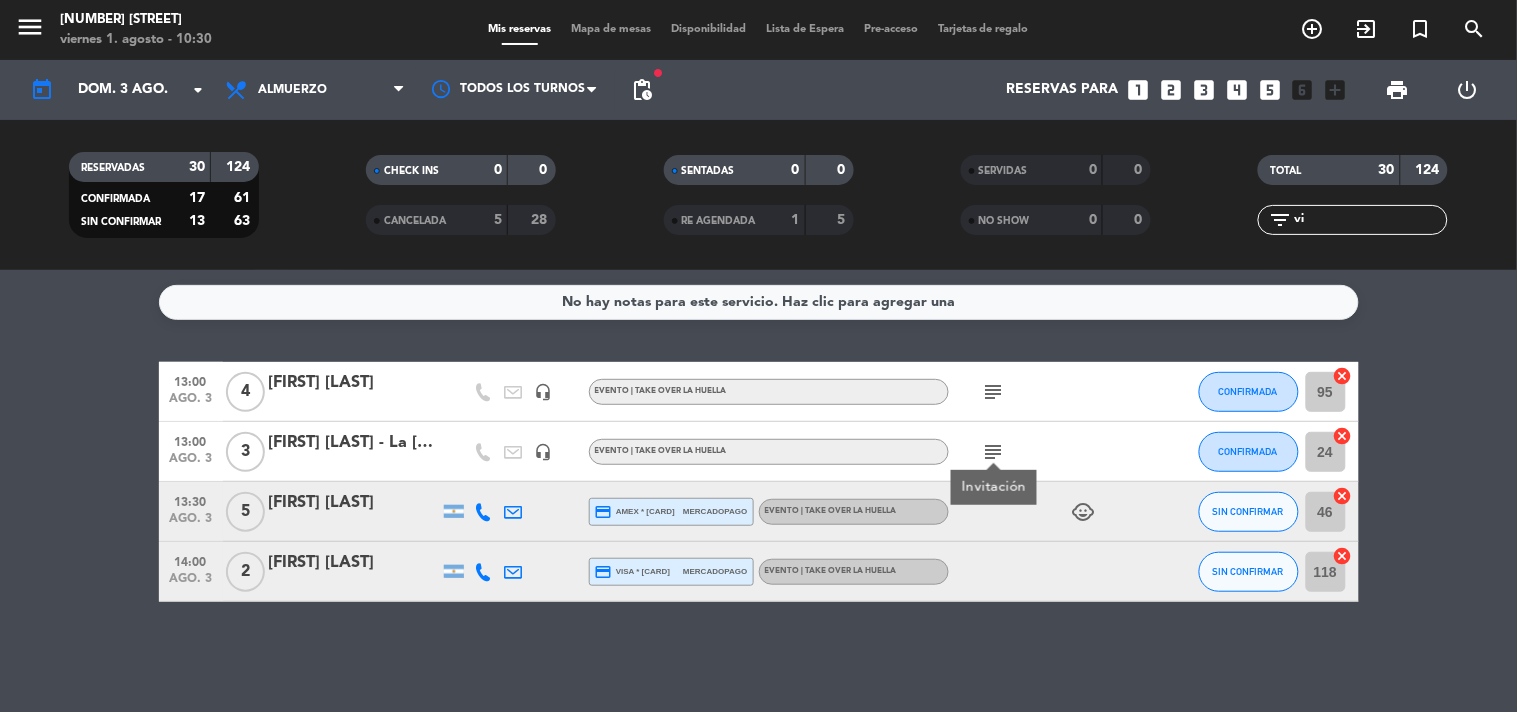 click on "[FIRST] [LAST] - La [LAST]" 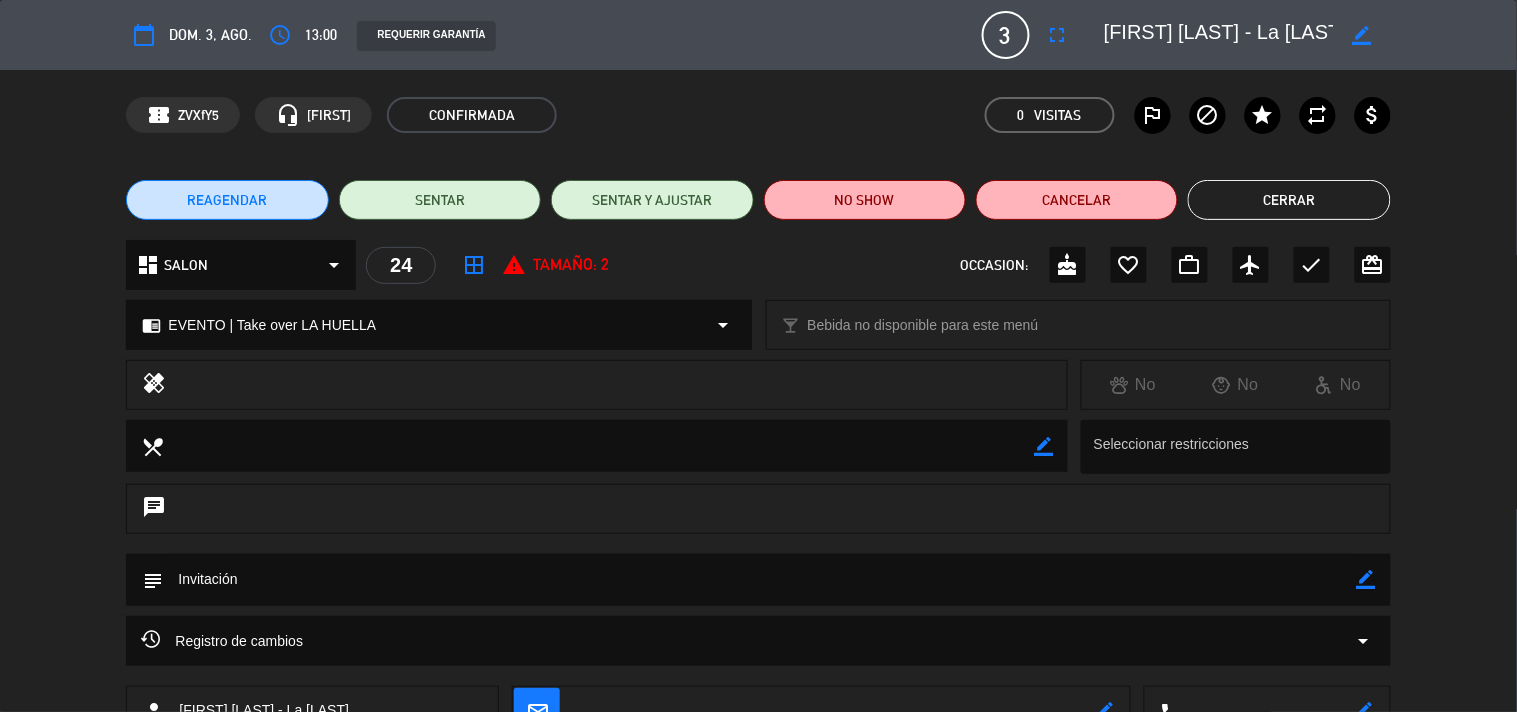 click on "border_color" 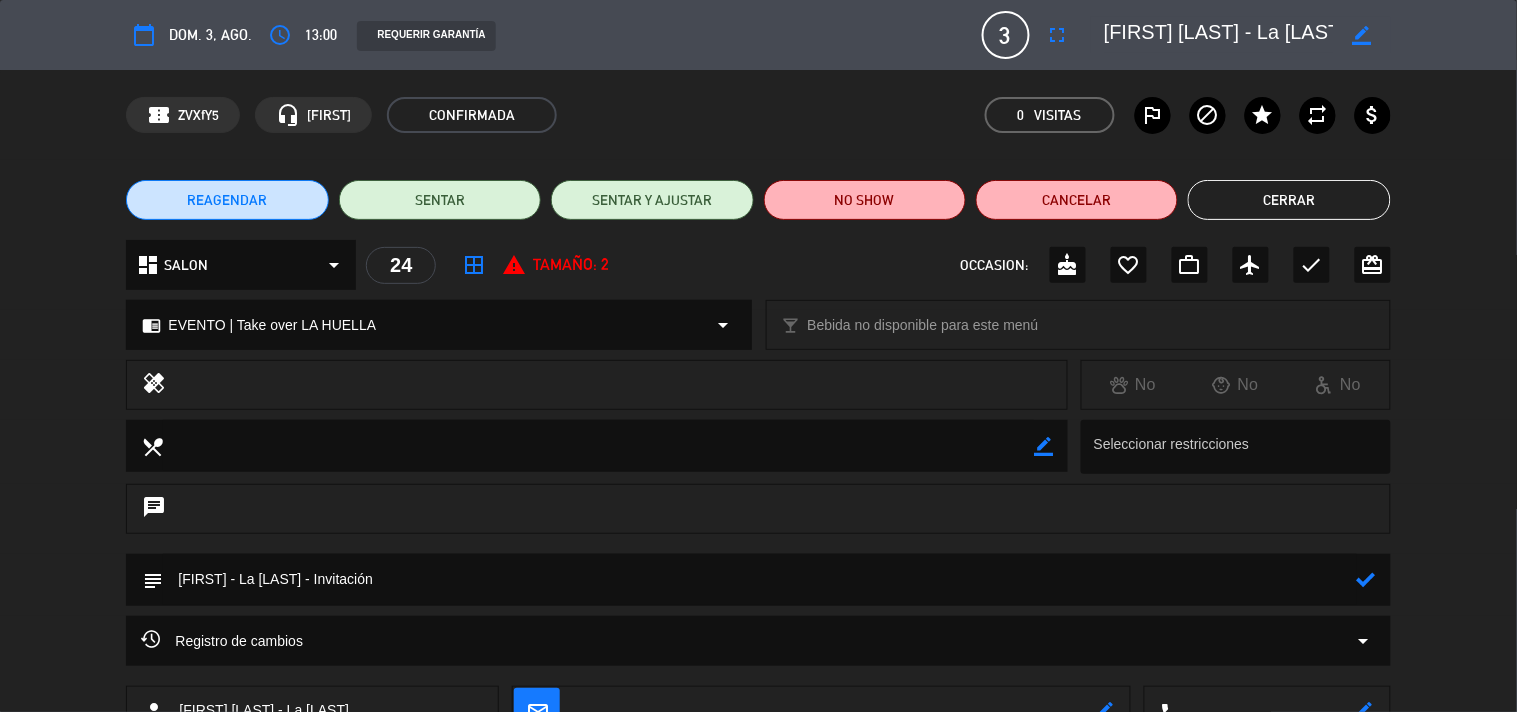 type on "[FIRST] - La [LAST] - Invitación" 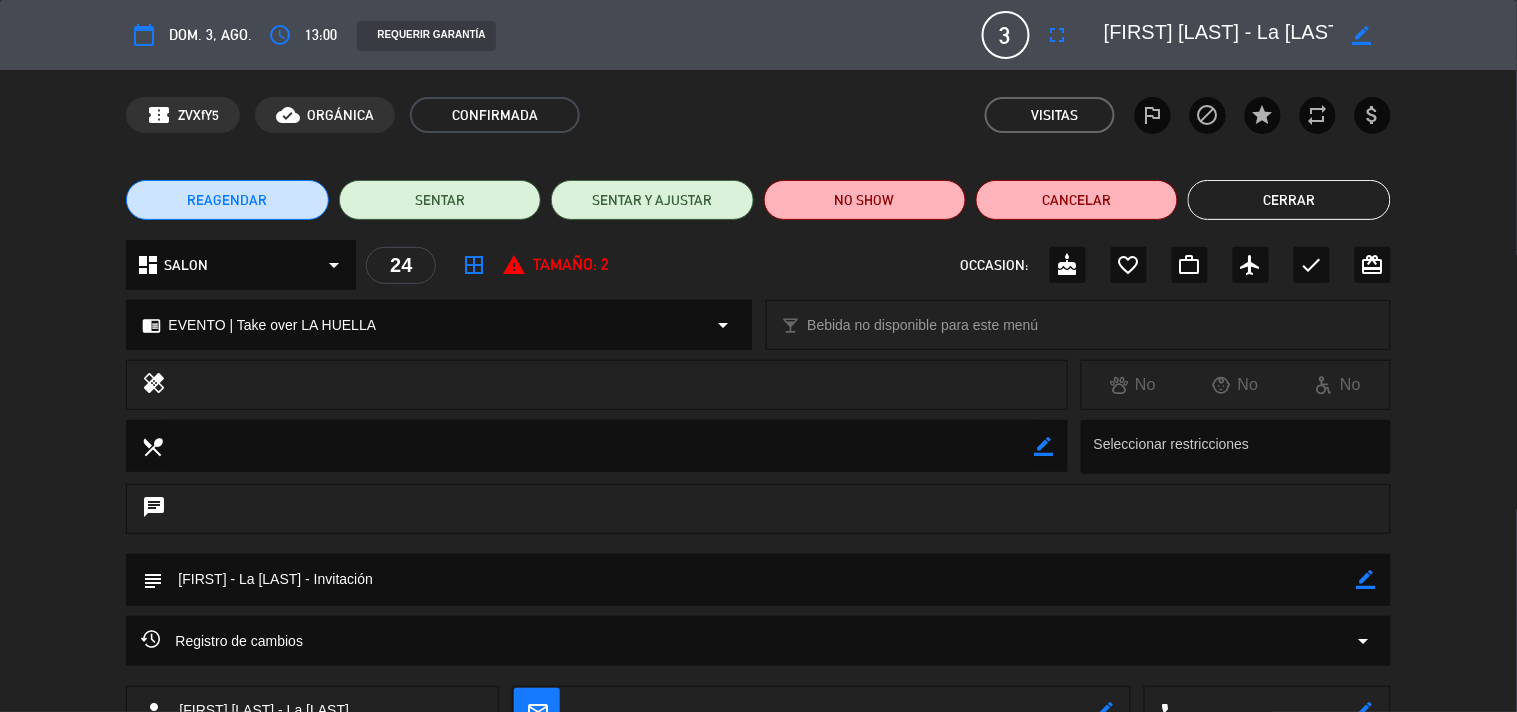 click on "Cerrar" 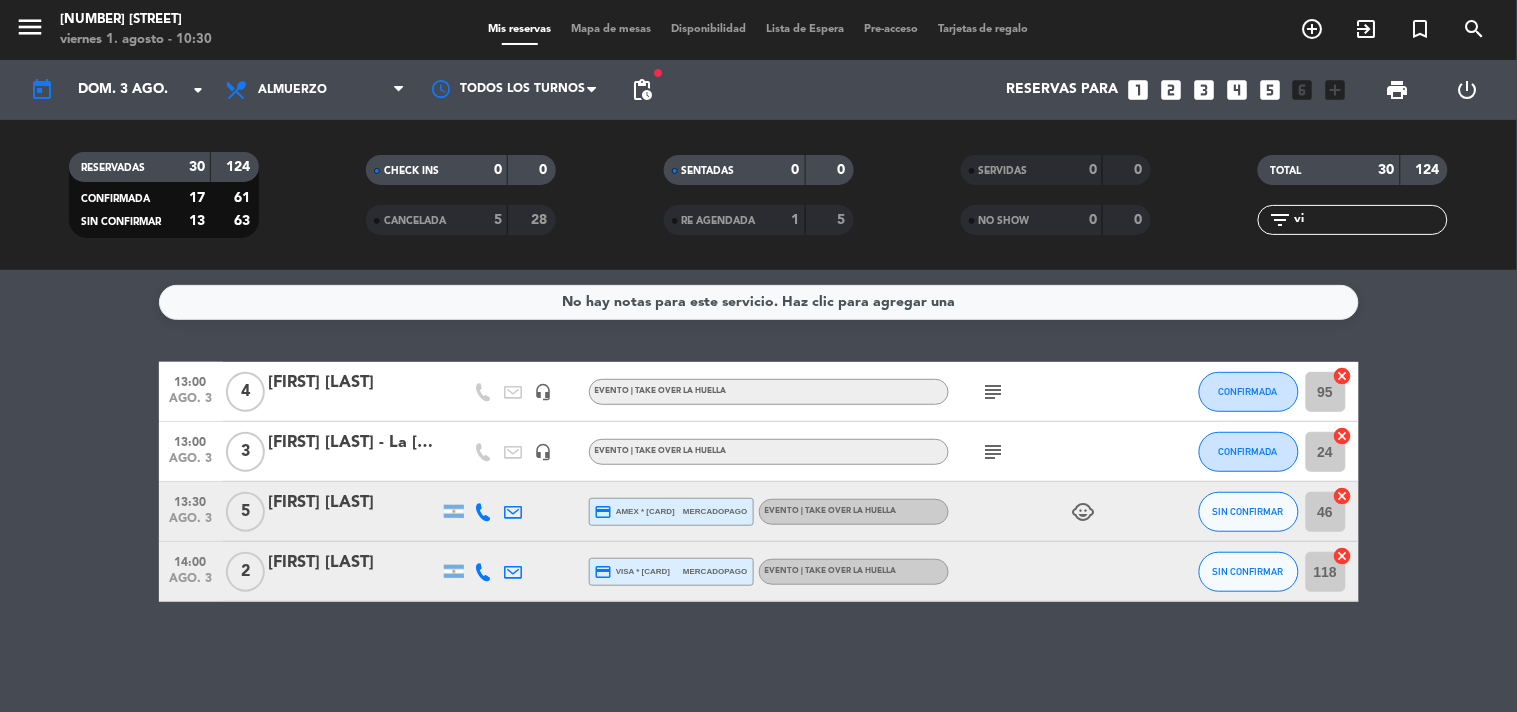 drag, startPoint x: 1368, startPoint y: 223, endPoint x: 948, endPoint y: 221, distance: 420.00476 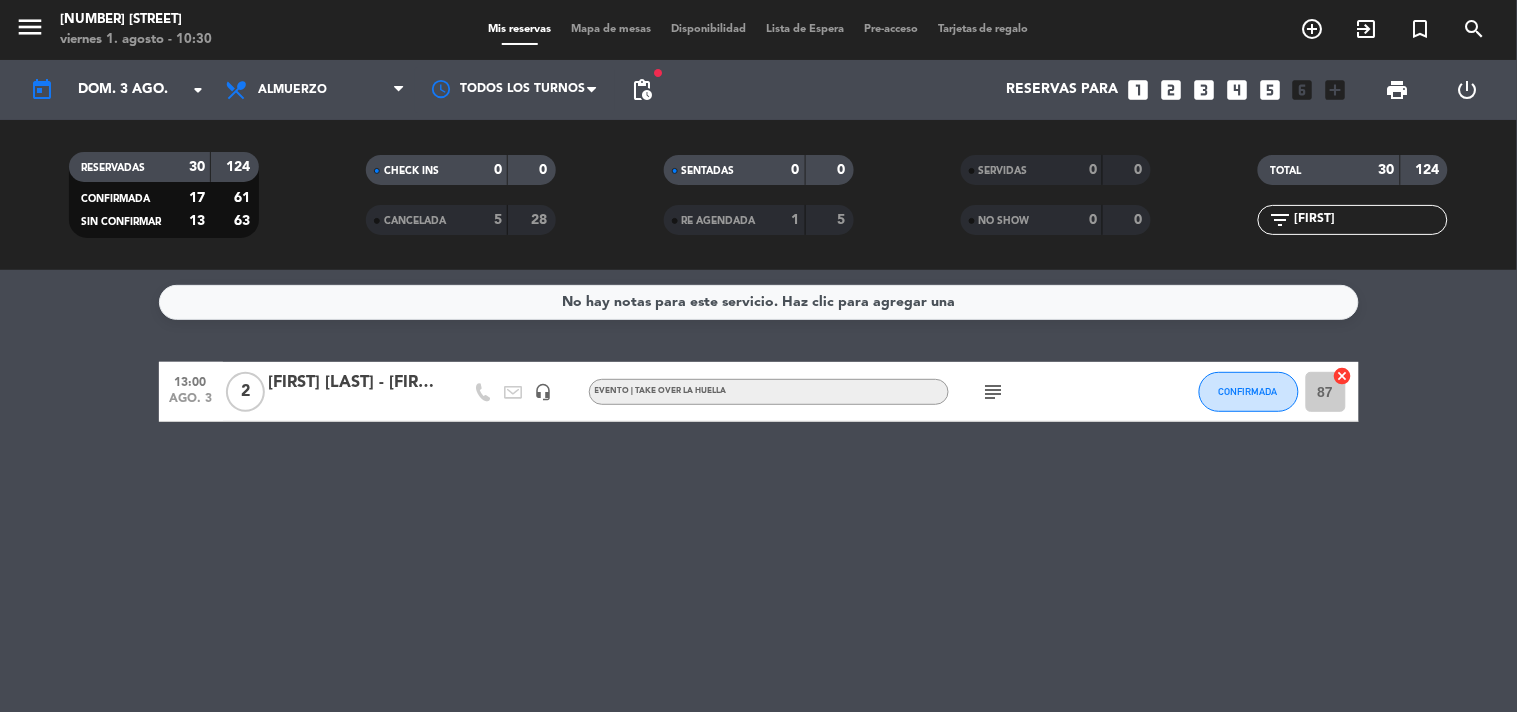 type on "[FIRST]" 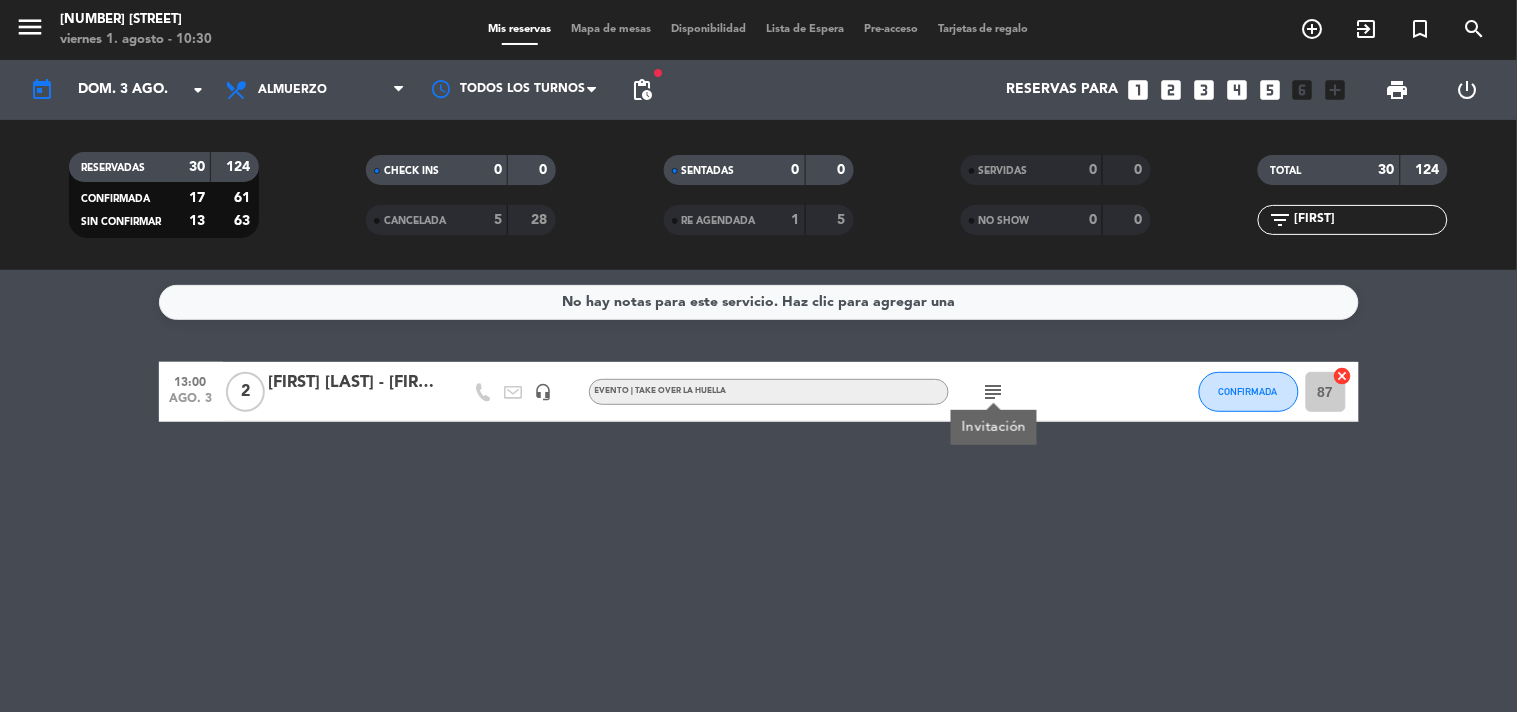 click on "[FIRST] [LAST] - [FIRST]" 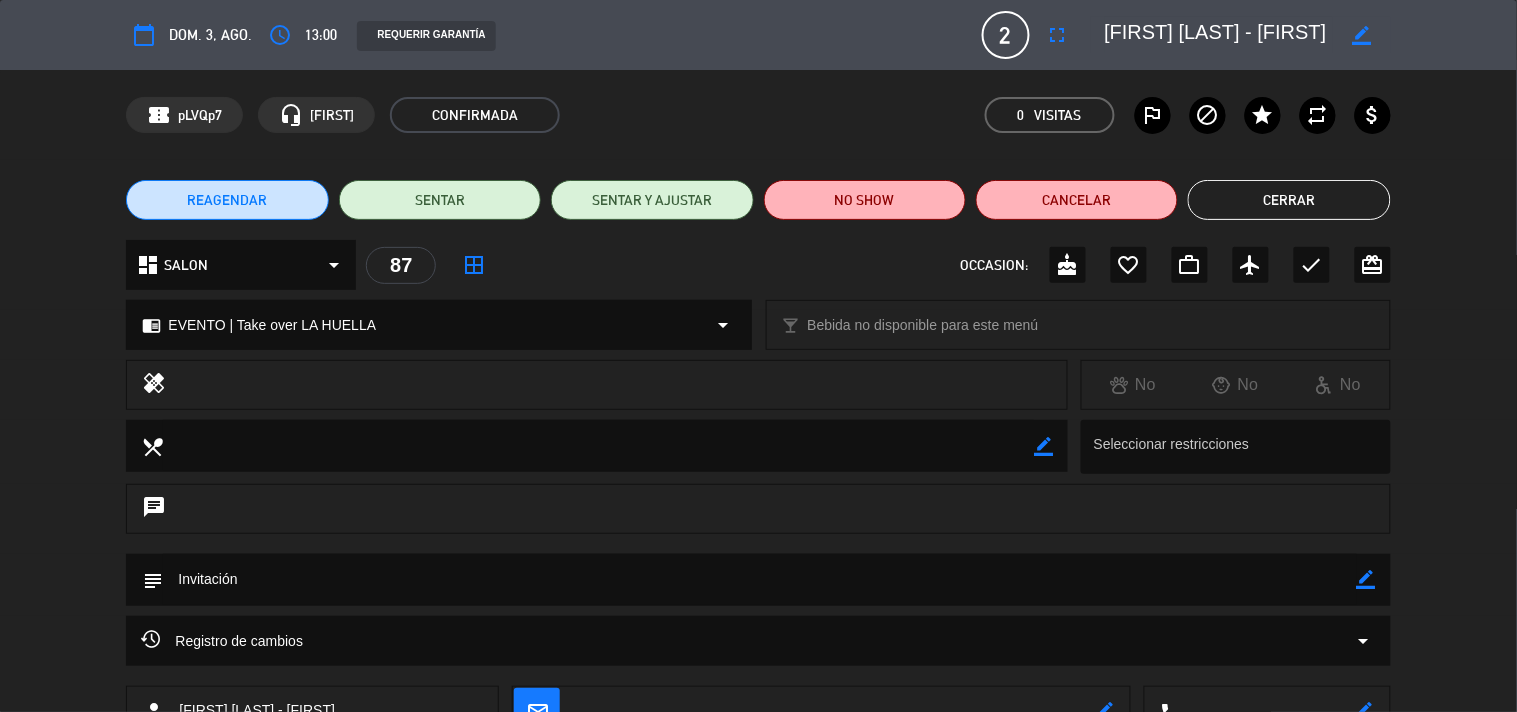click on "border_color" 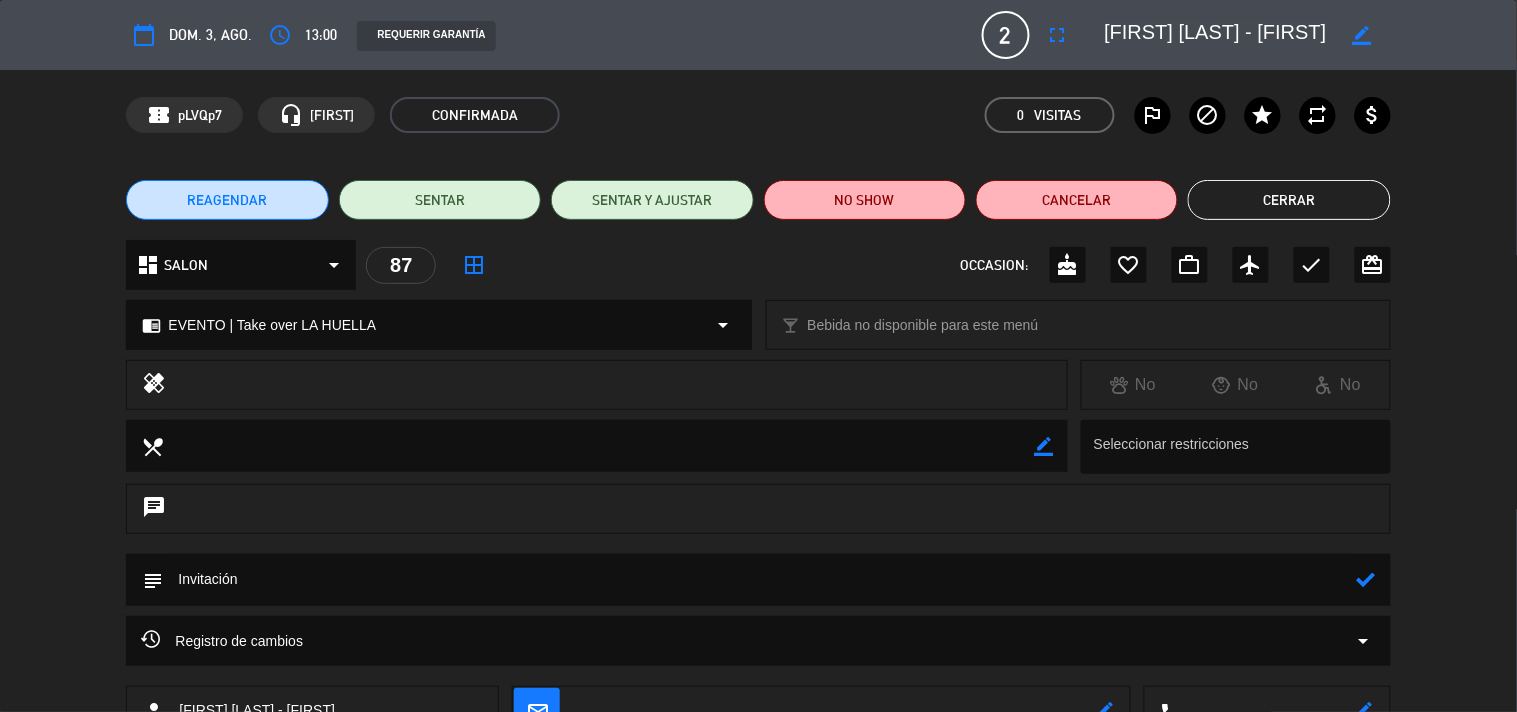 click 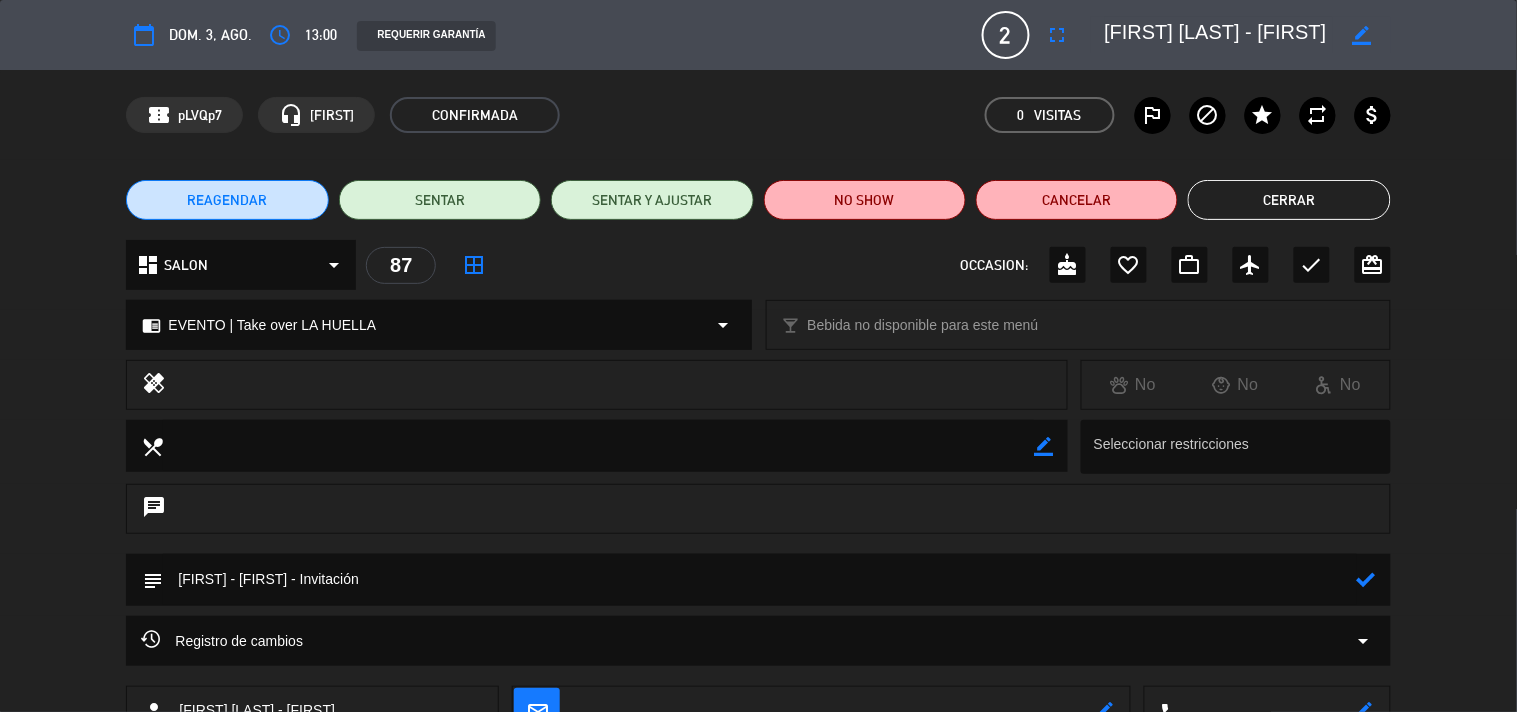 type on "[FIRST] - [FIRST] - Invitación" 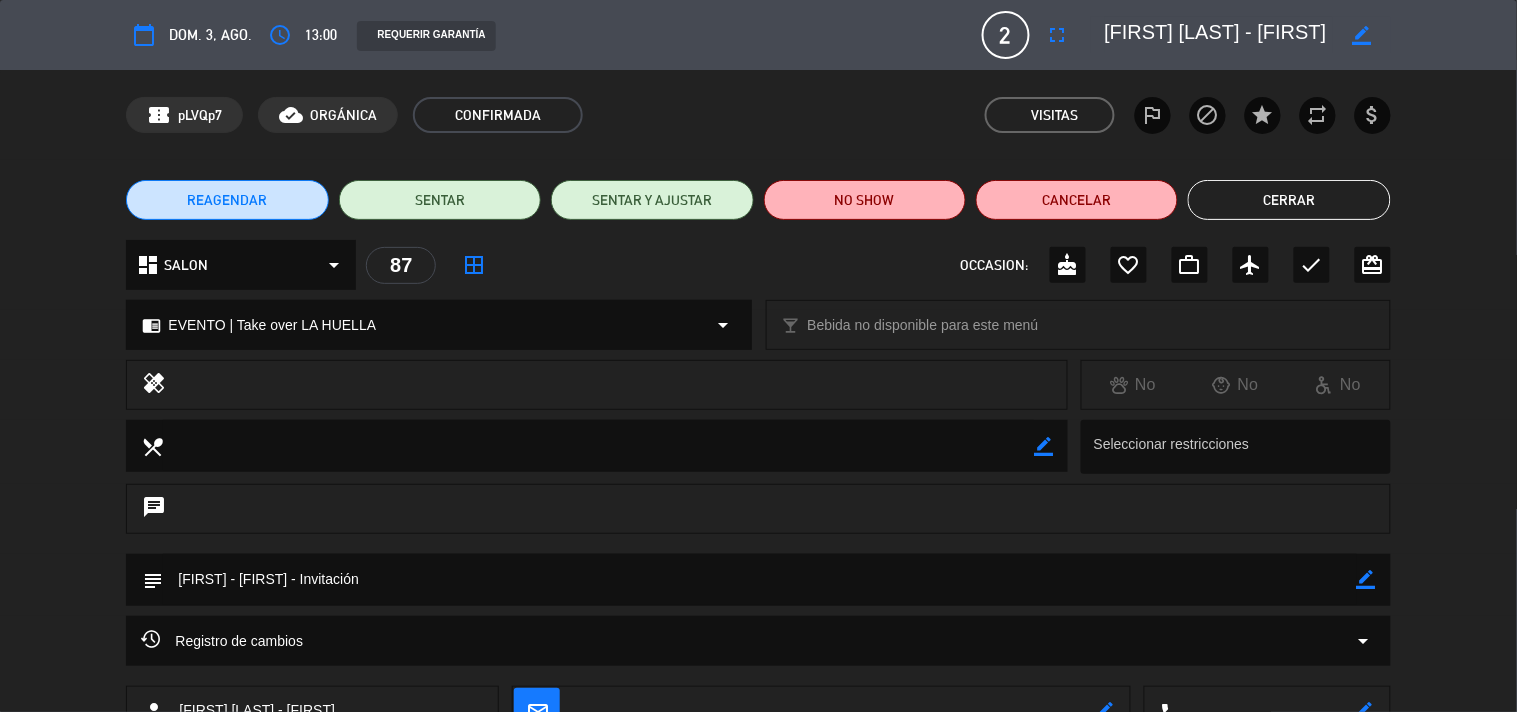 click on "Cerrar" 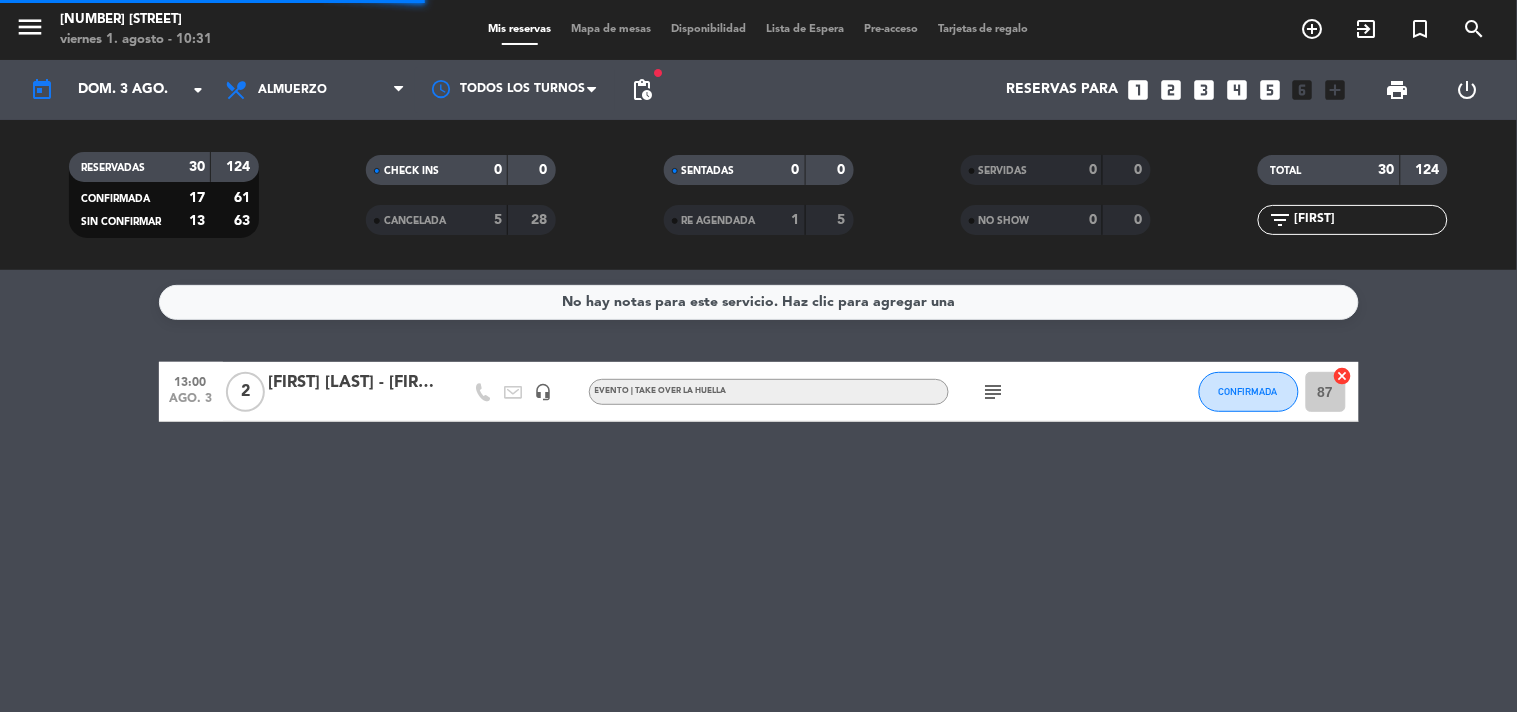click on "TOTAL   30   124" 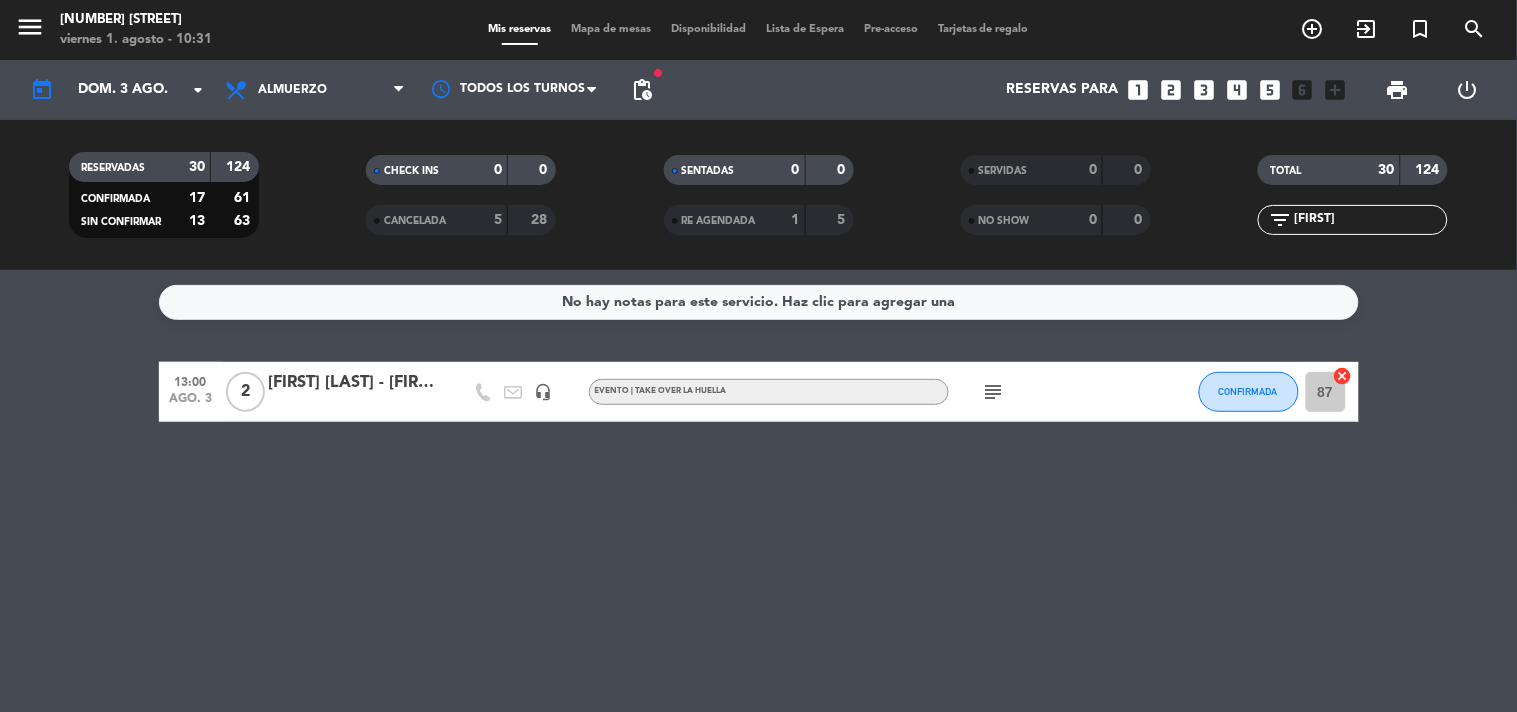 click on "[FIRST]" 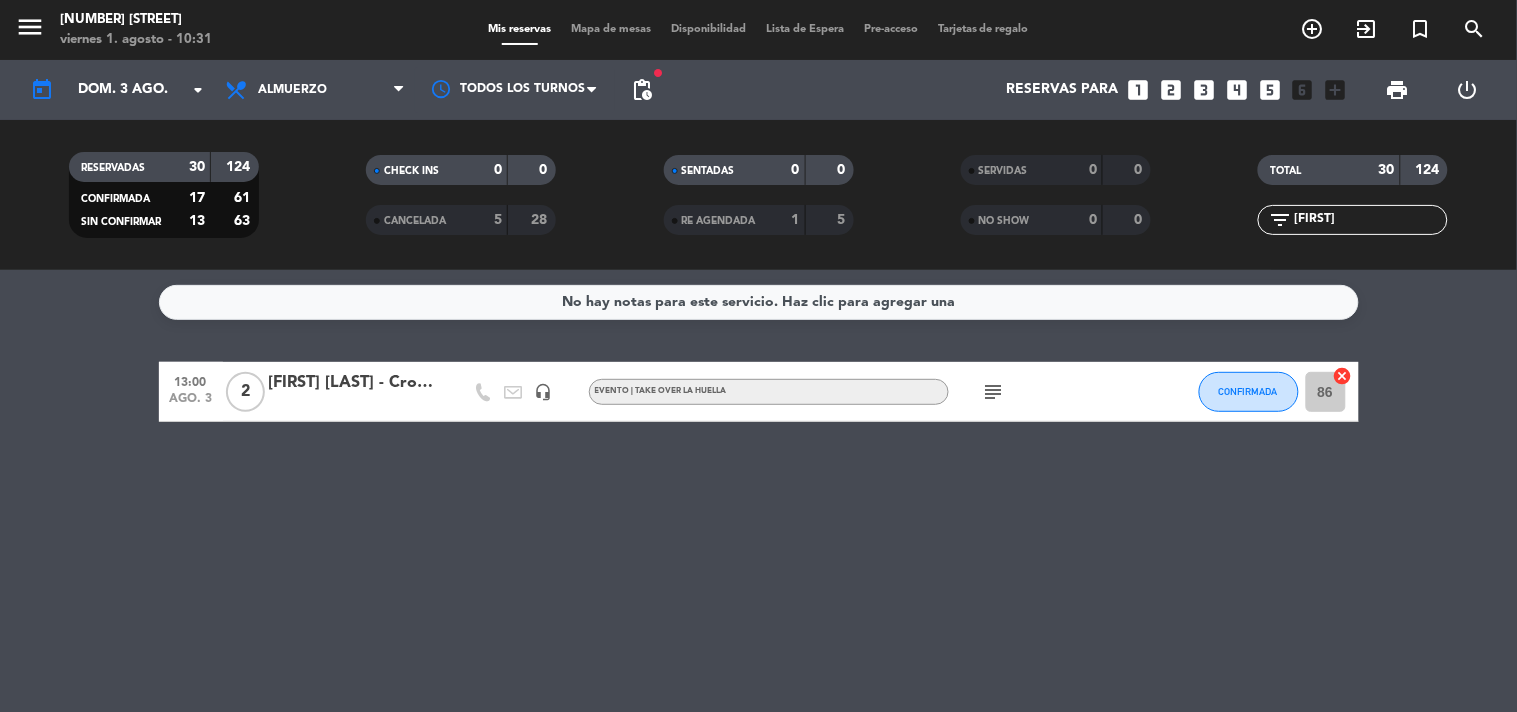 type on "[FIRST]" 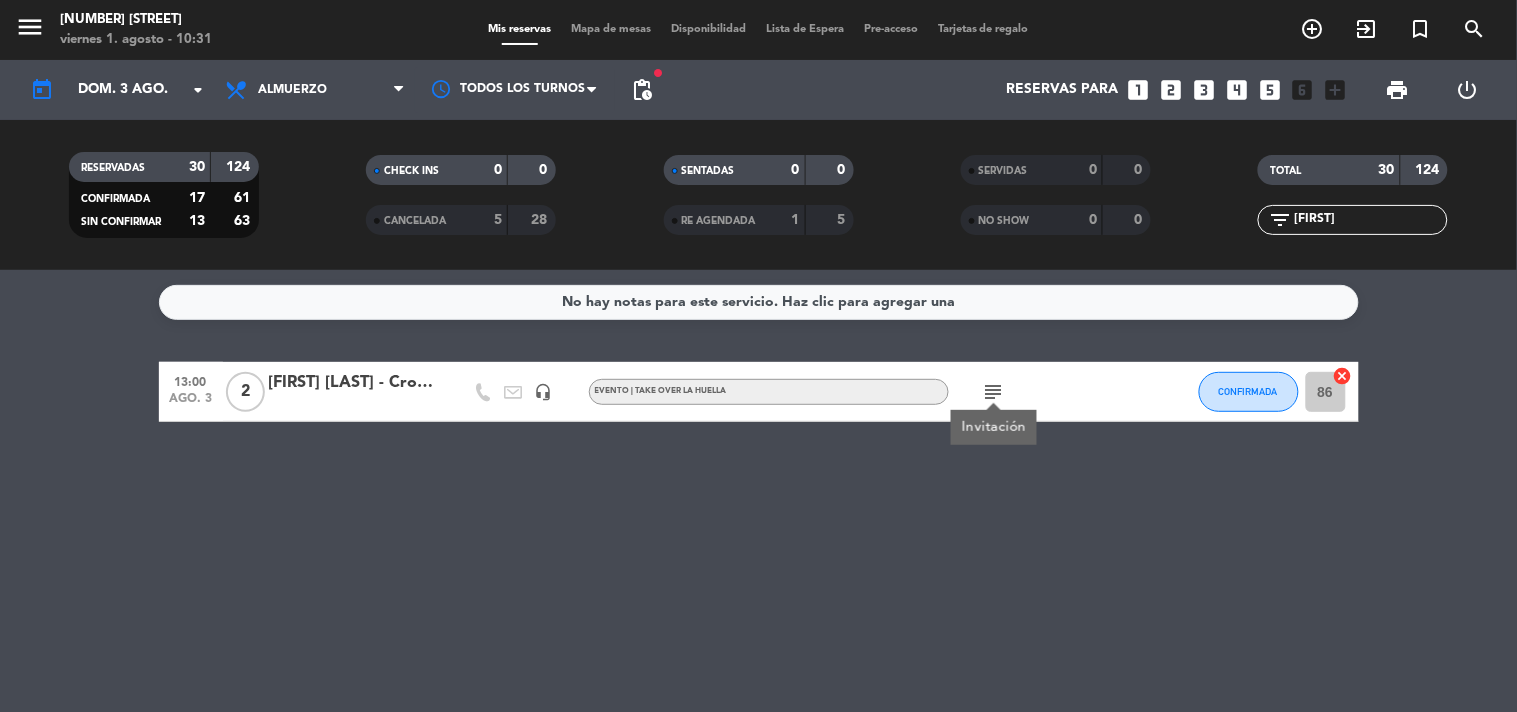 click 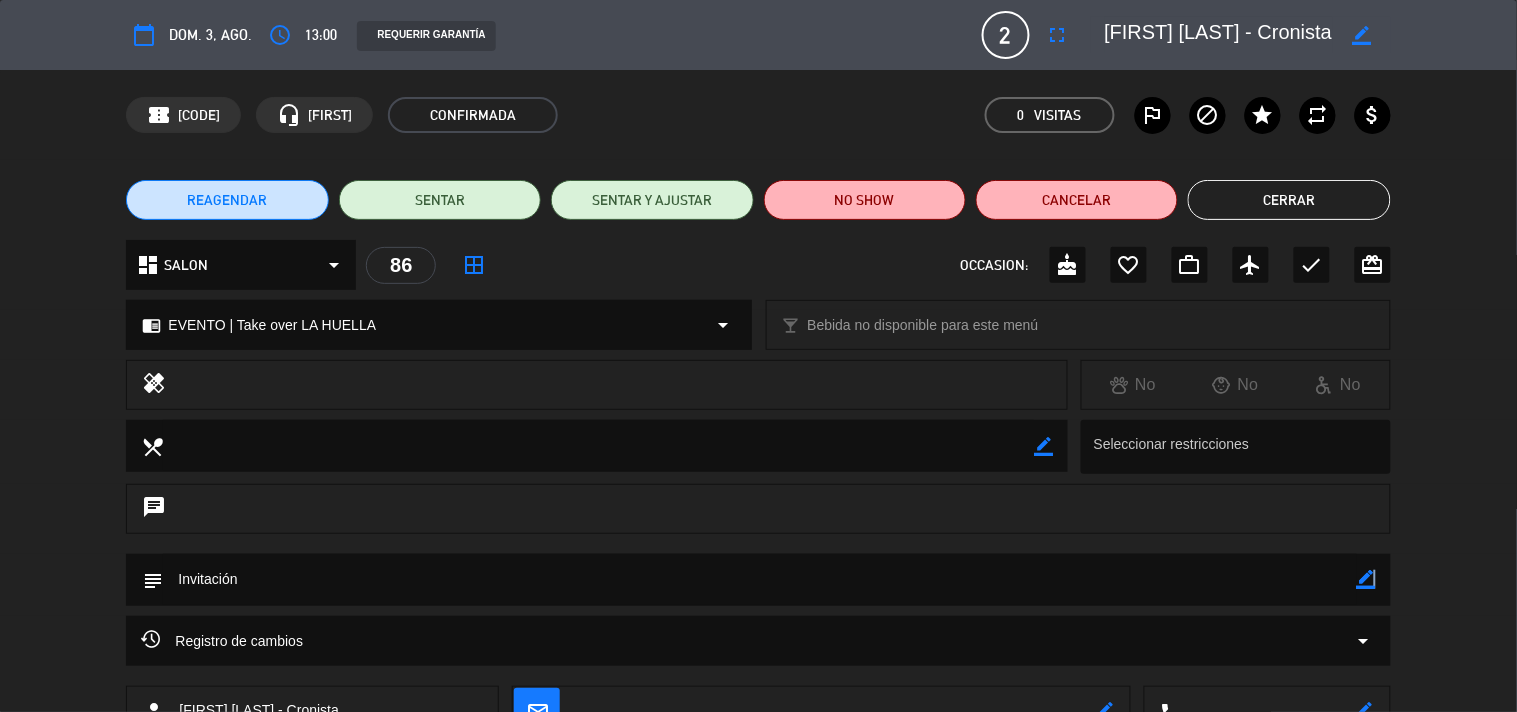 click on "border_color" 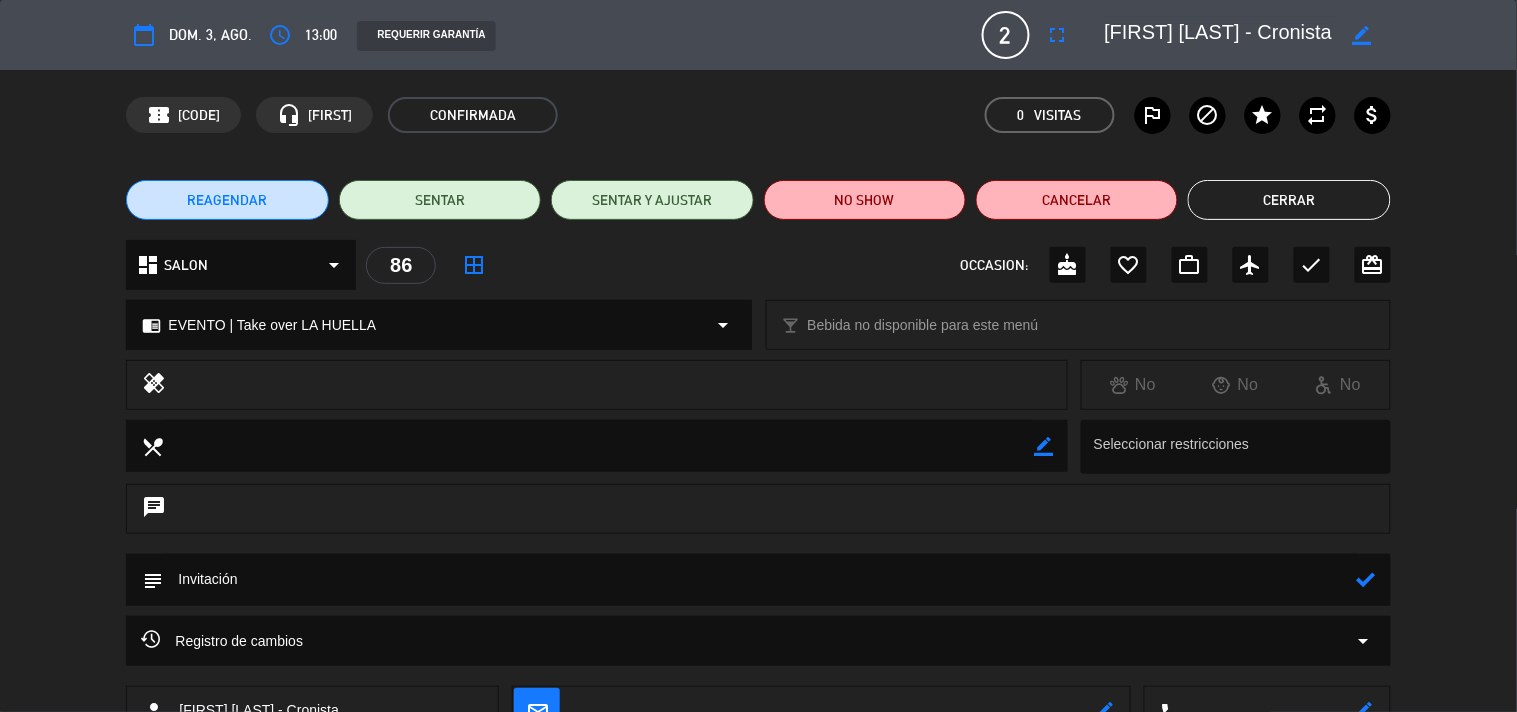 click 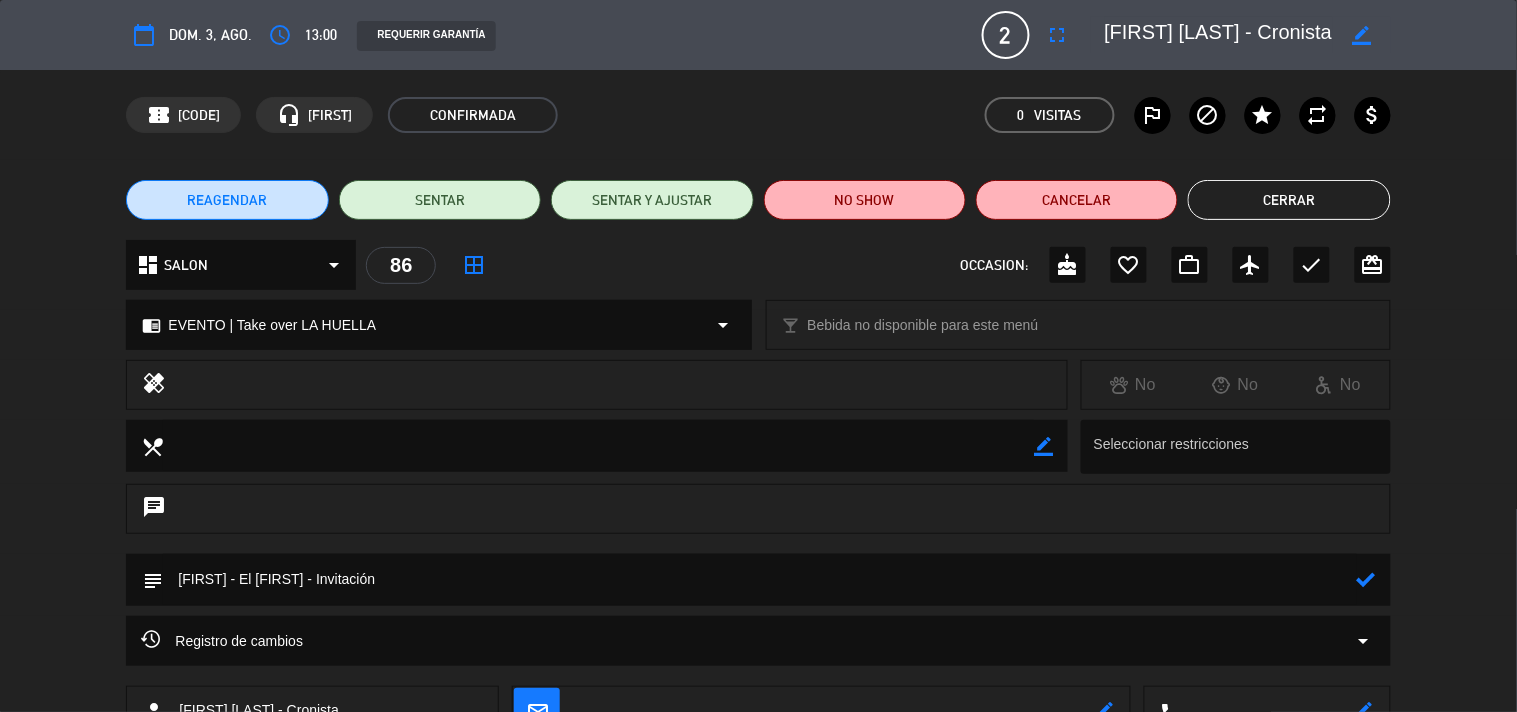 type on "[FIRST] - El [FIRST] - Invitación" 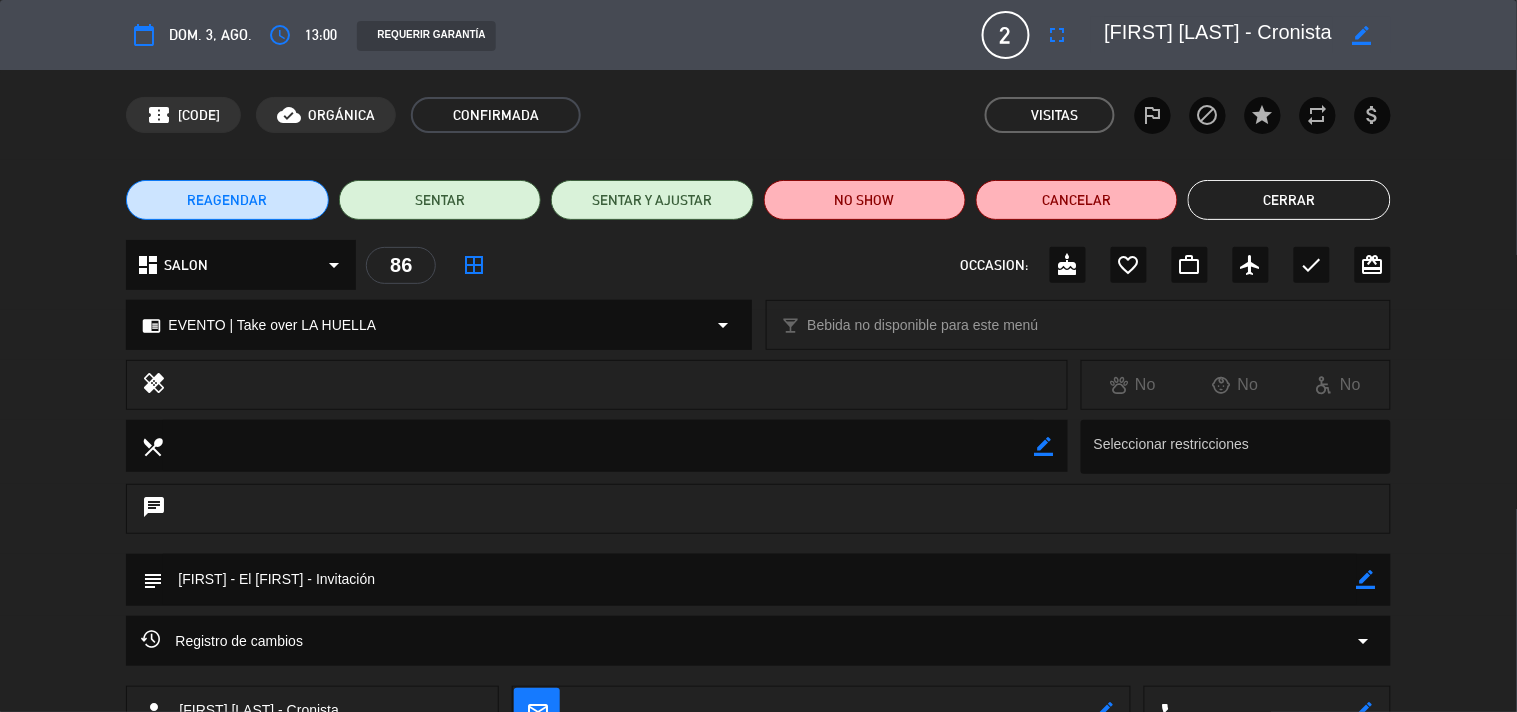 click on "Cerrar" 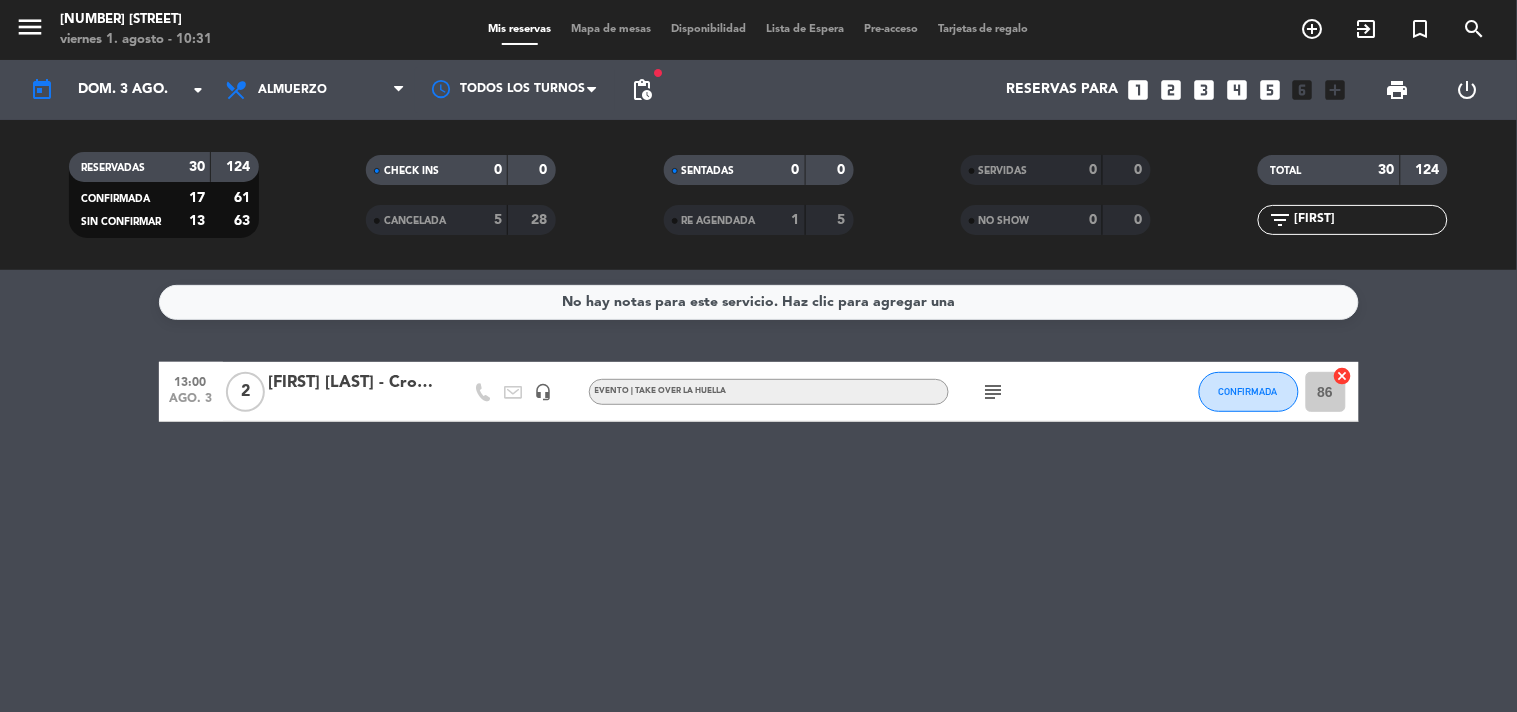 click on "subject" 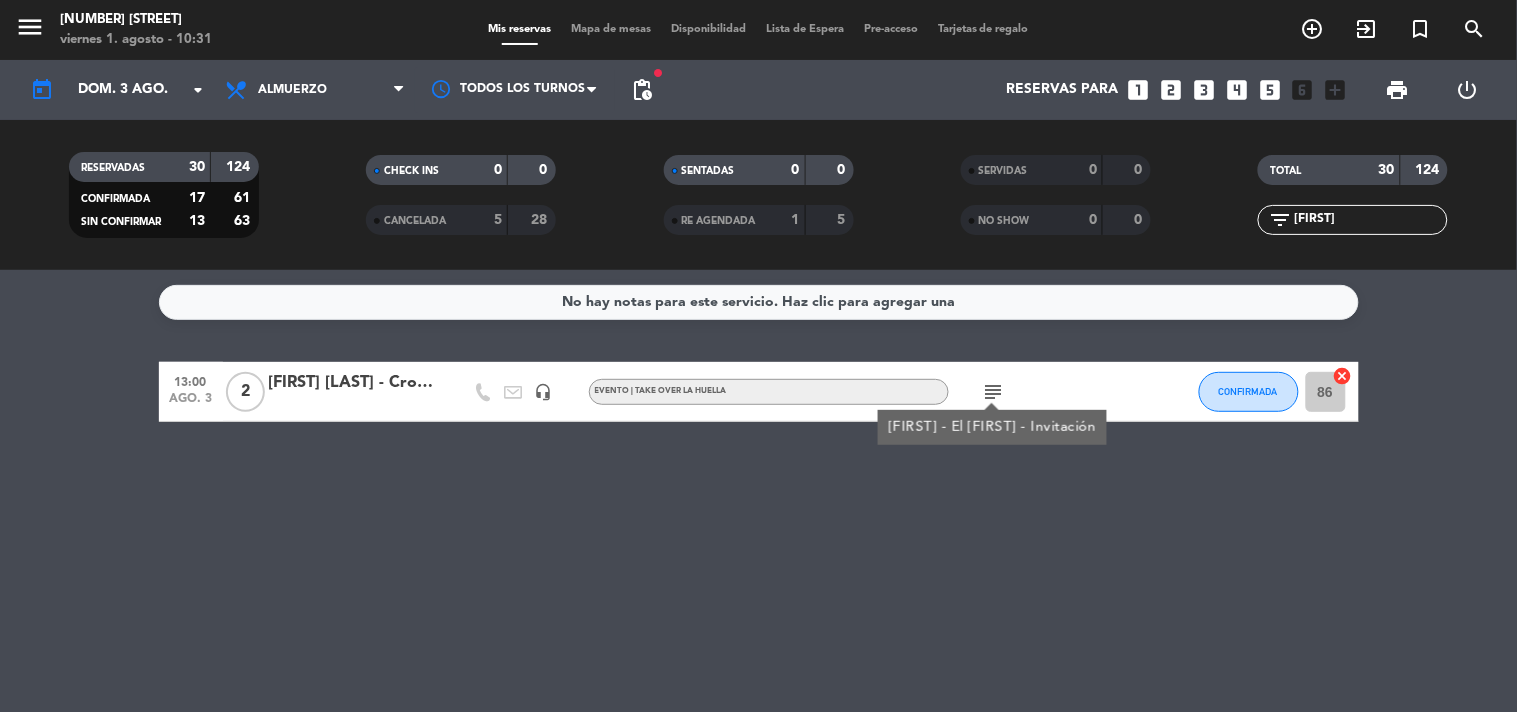 click on "[FIRST]" 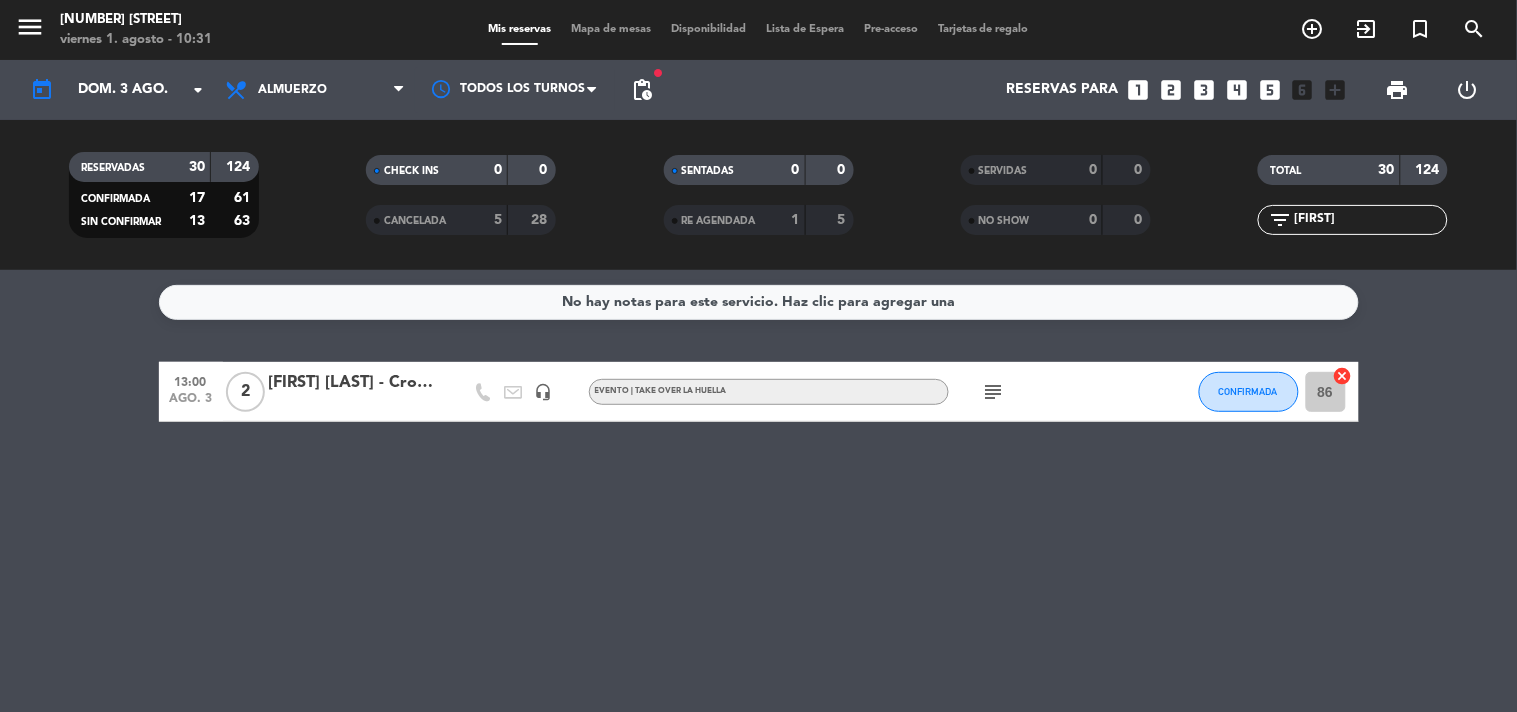 click on "[FIRST]" 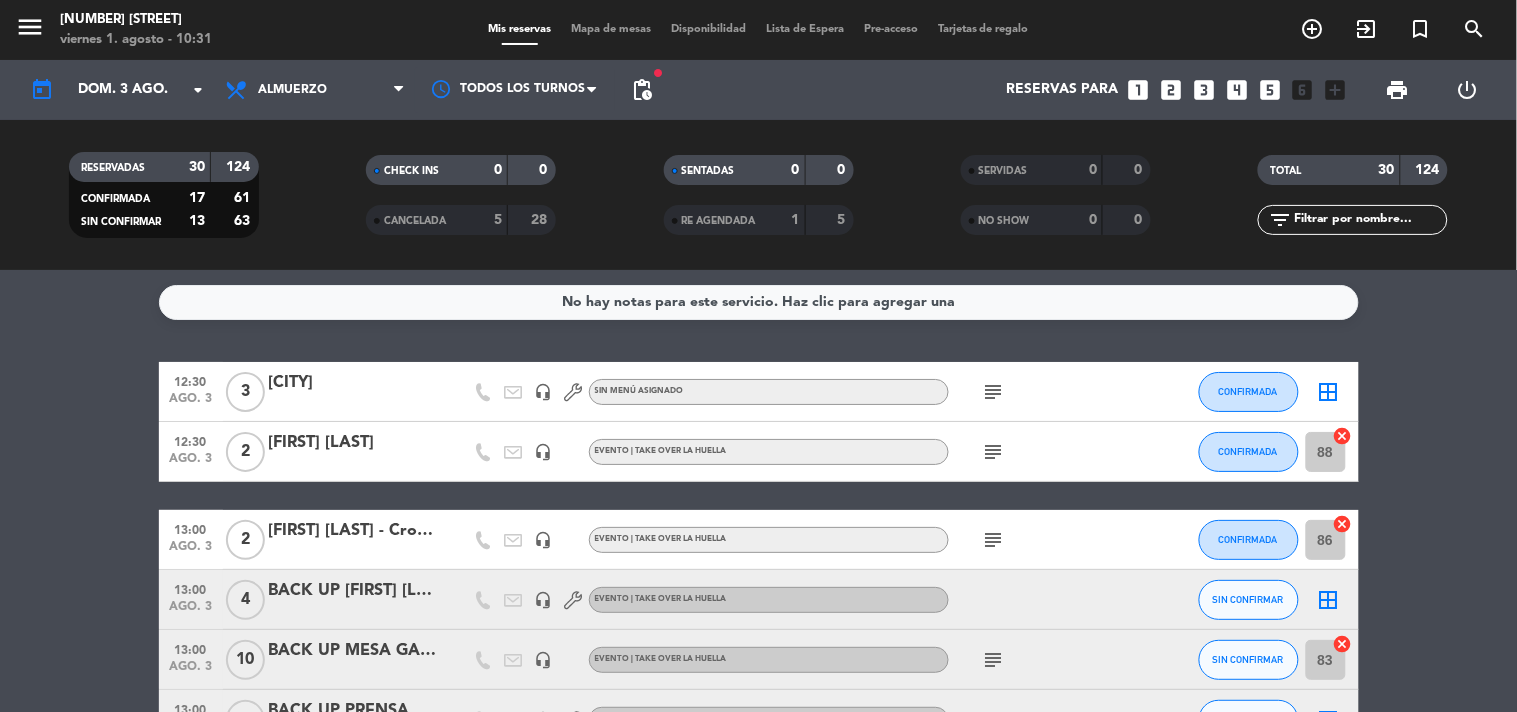 type 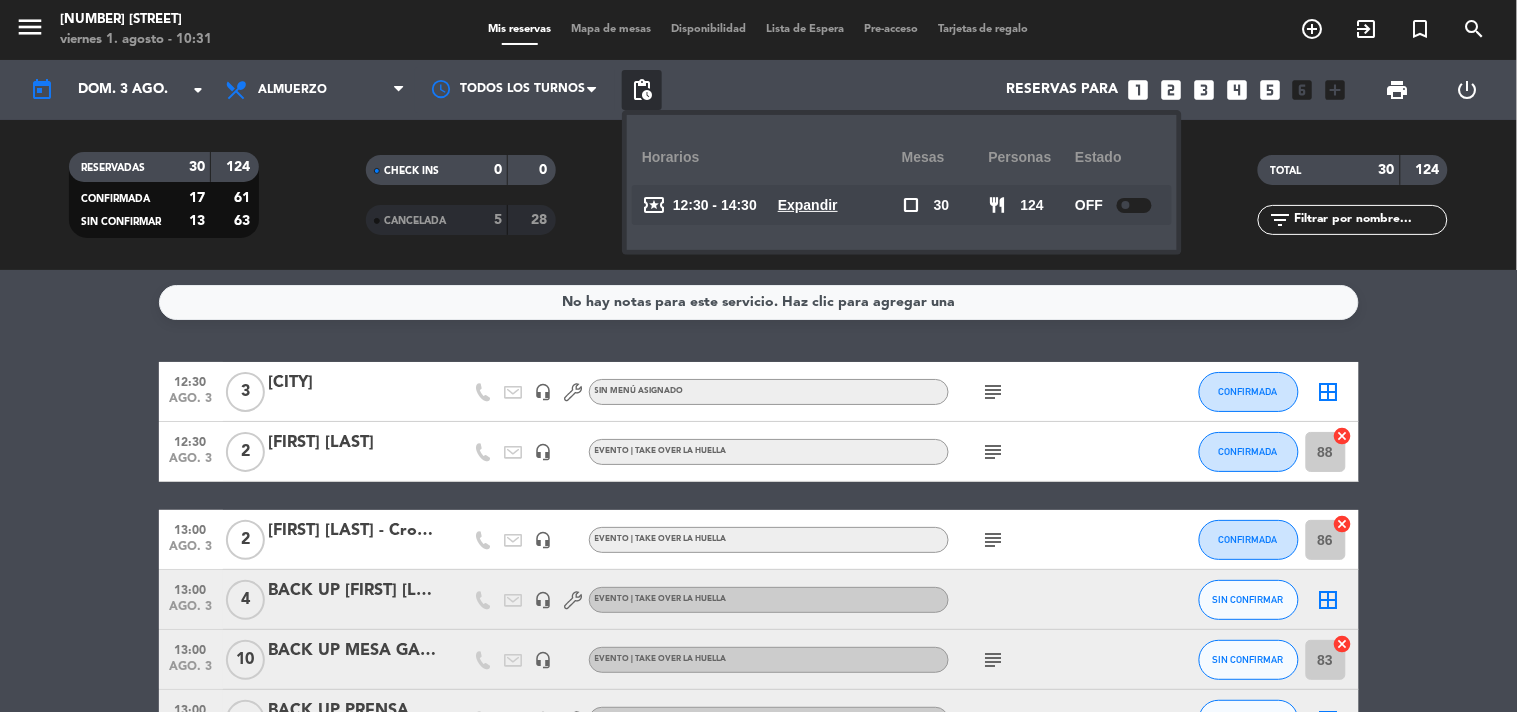 drag, startPoint x: 72, startPoint y: 376, endPoint x: 72, endPoint y: 394, distance: 18 